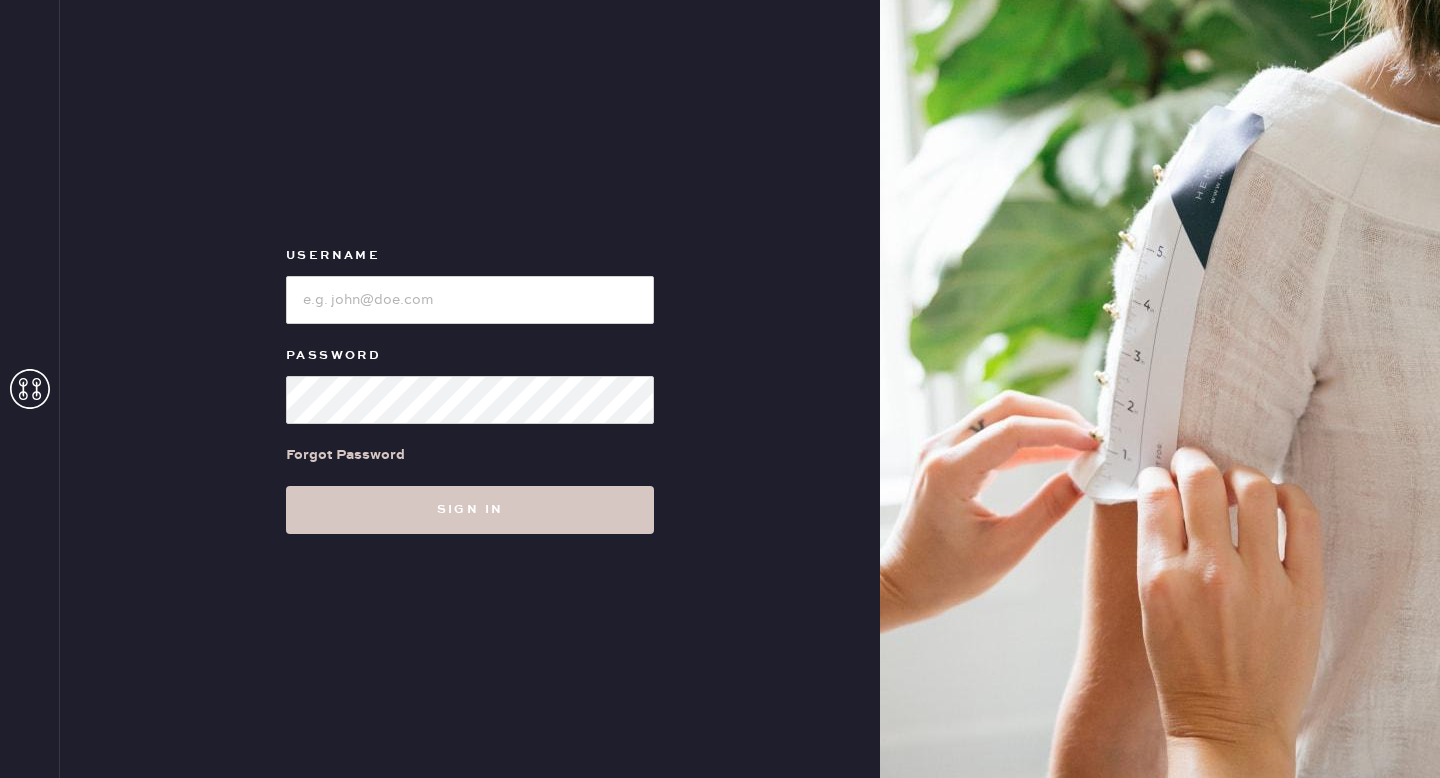 scroll, scrollTop: 0, scrollLeft: 0, axis: both 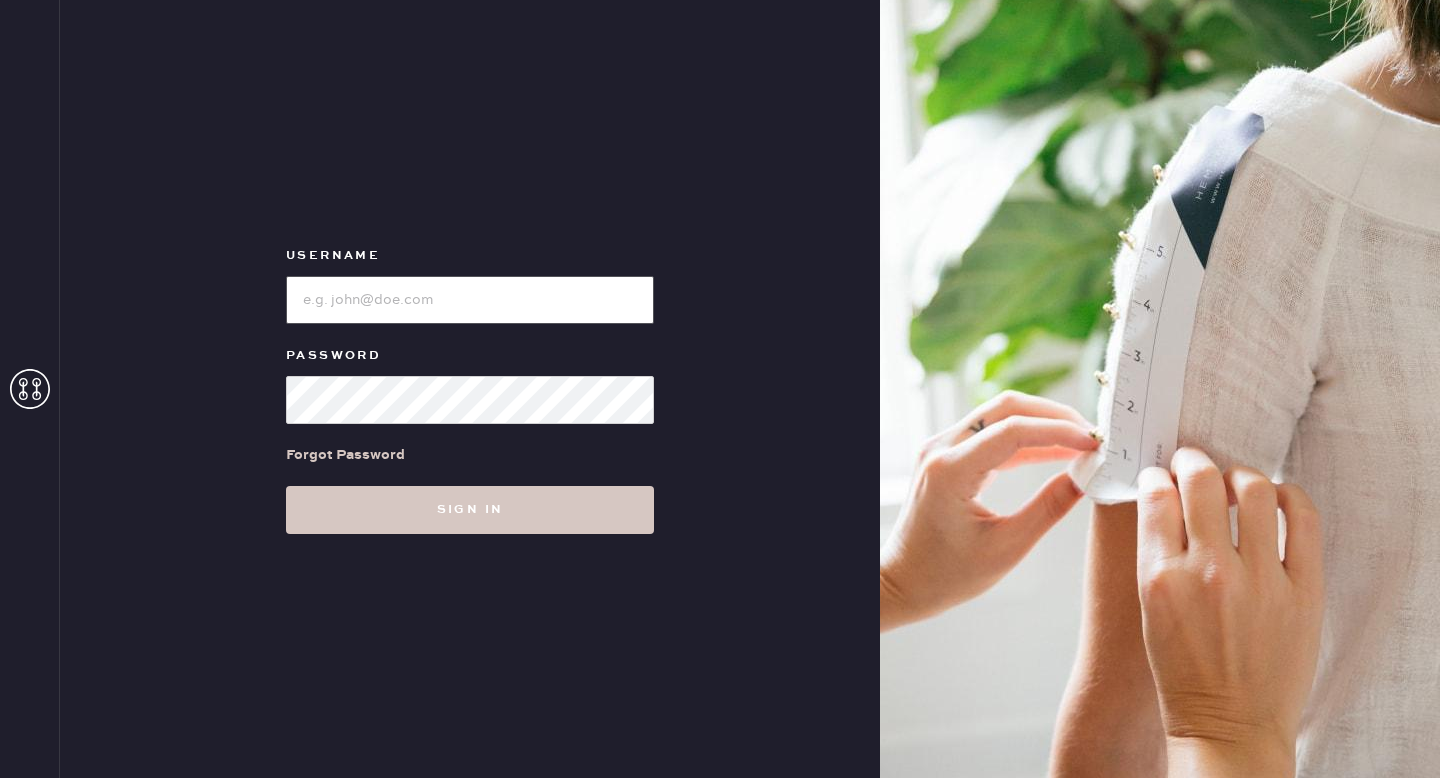 click at bounding box center [470, 300] 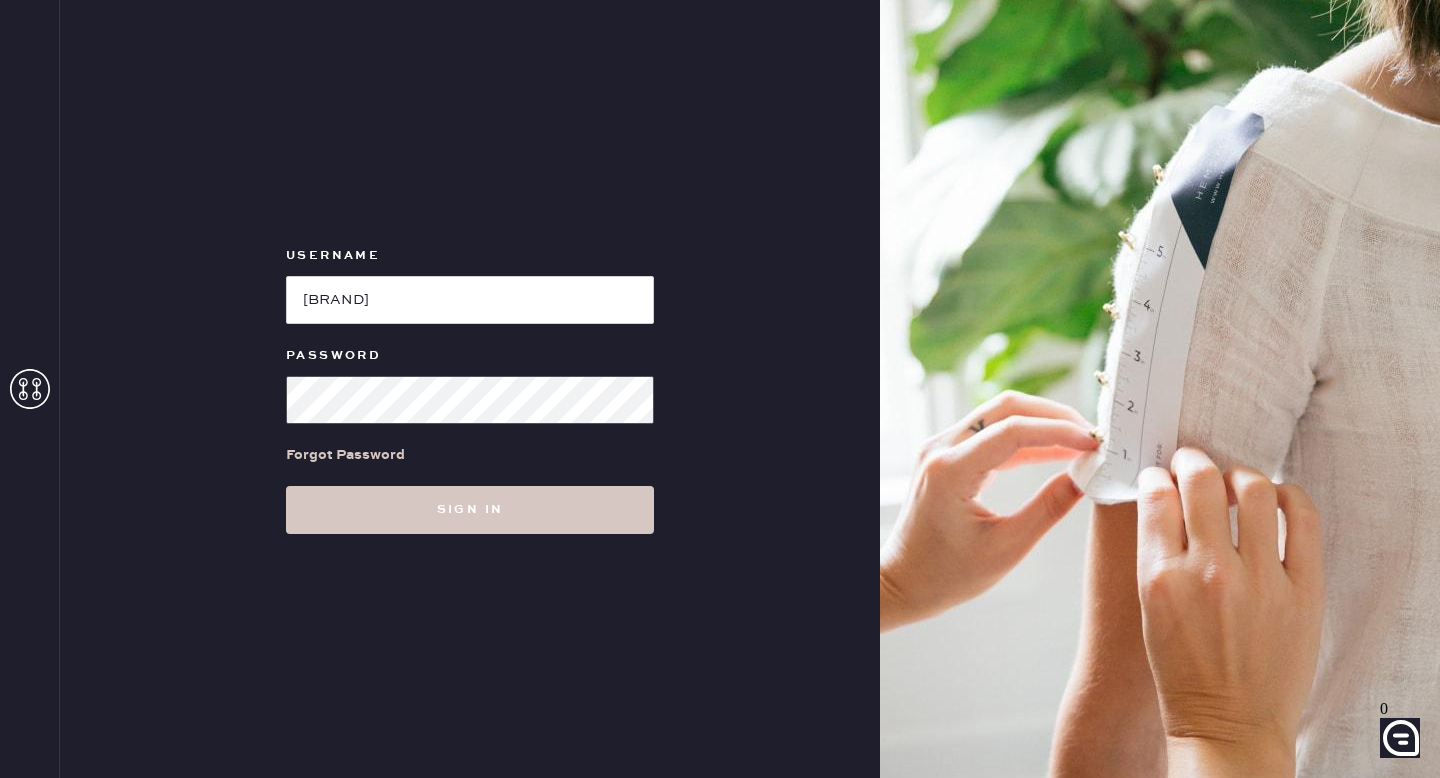 click on "Sign in" at bounding box center (470, 510) 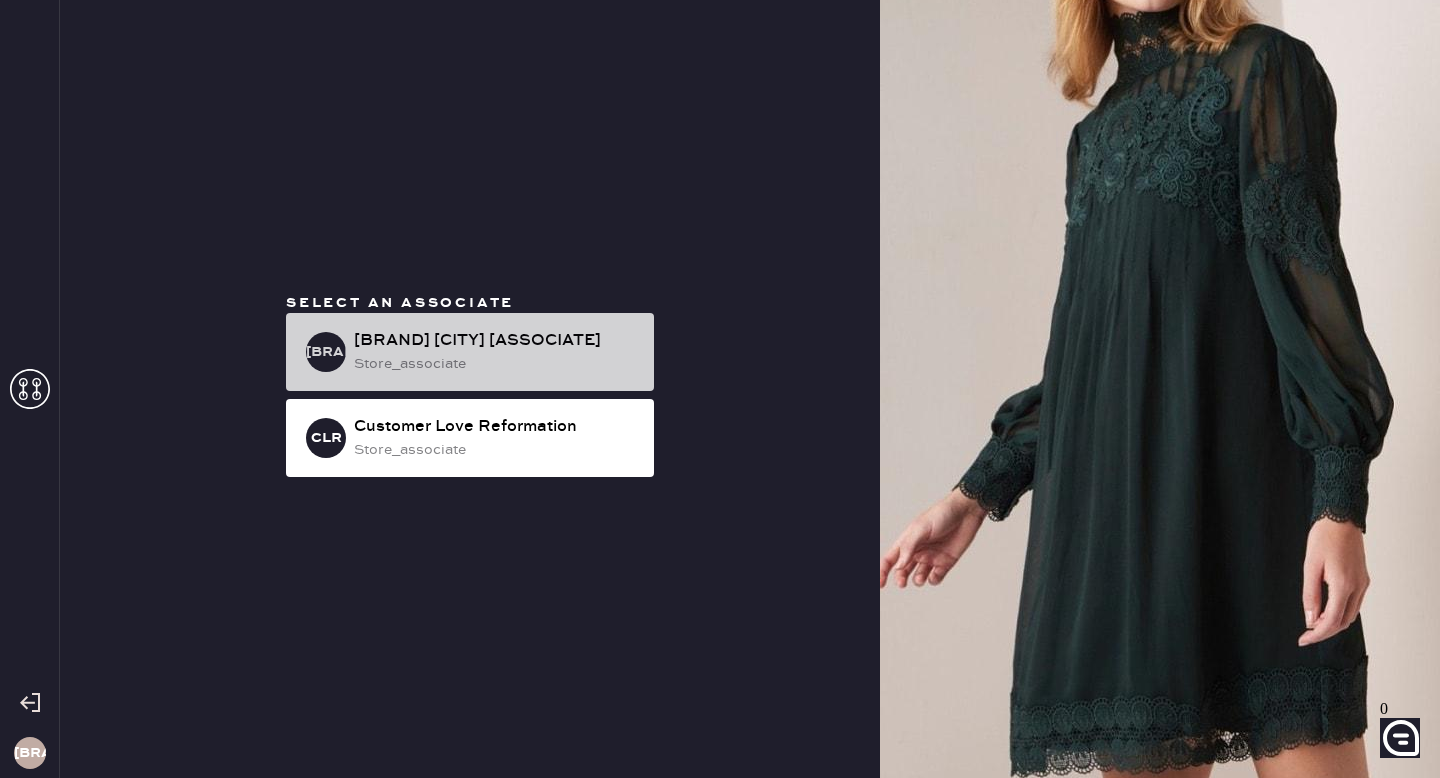 click on "[BRAND] [CITY] [ASSOCIATE]" at bounding box center [496, 341] 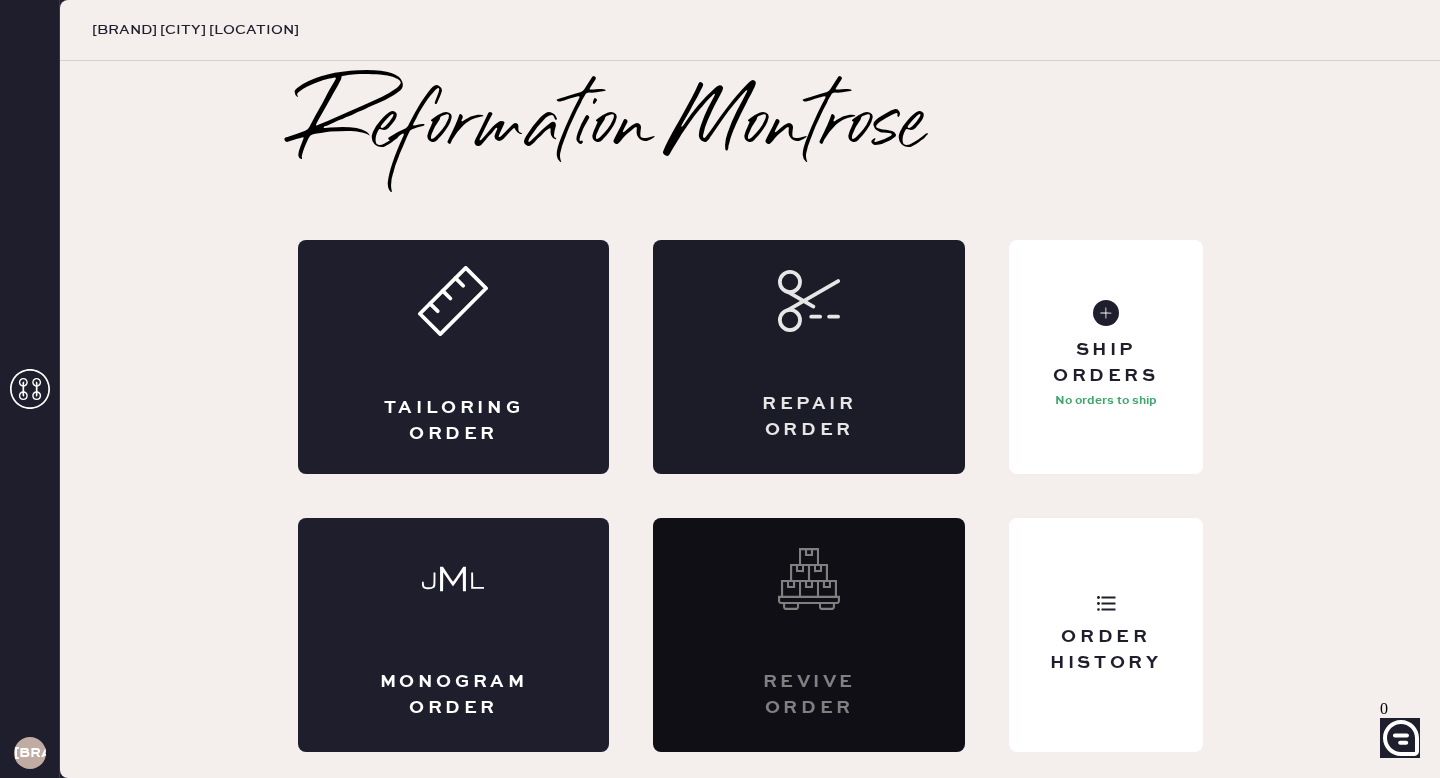 click on "Repair Order" at bounding box center [809, 357] 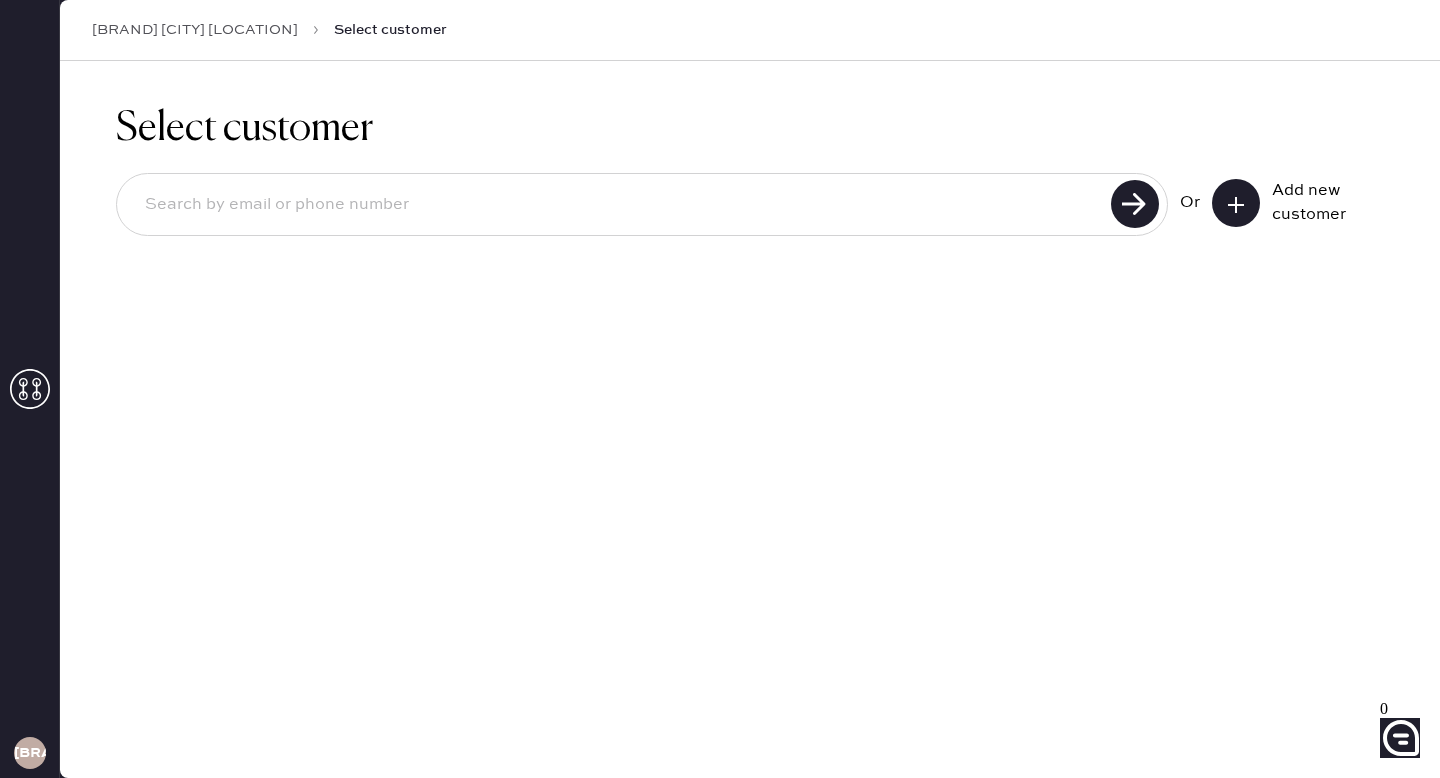 click at bounding box center (617, 205) 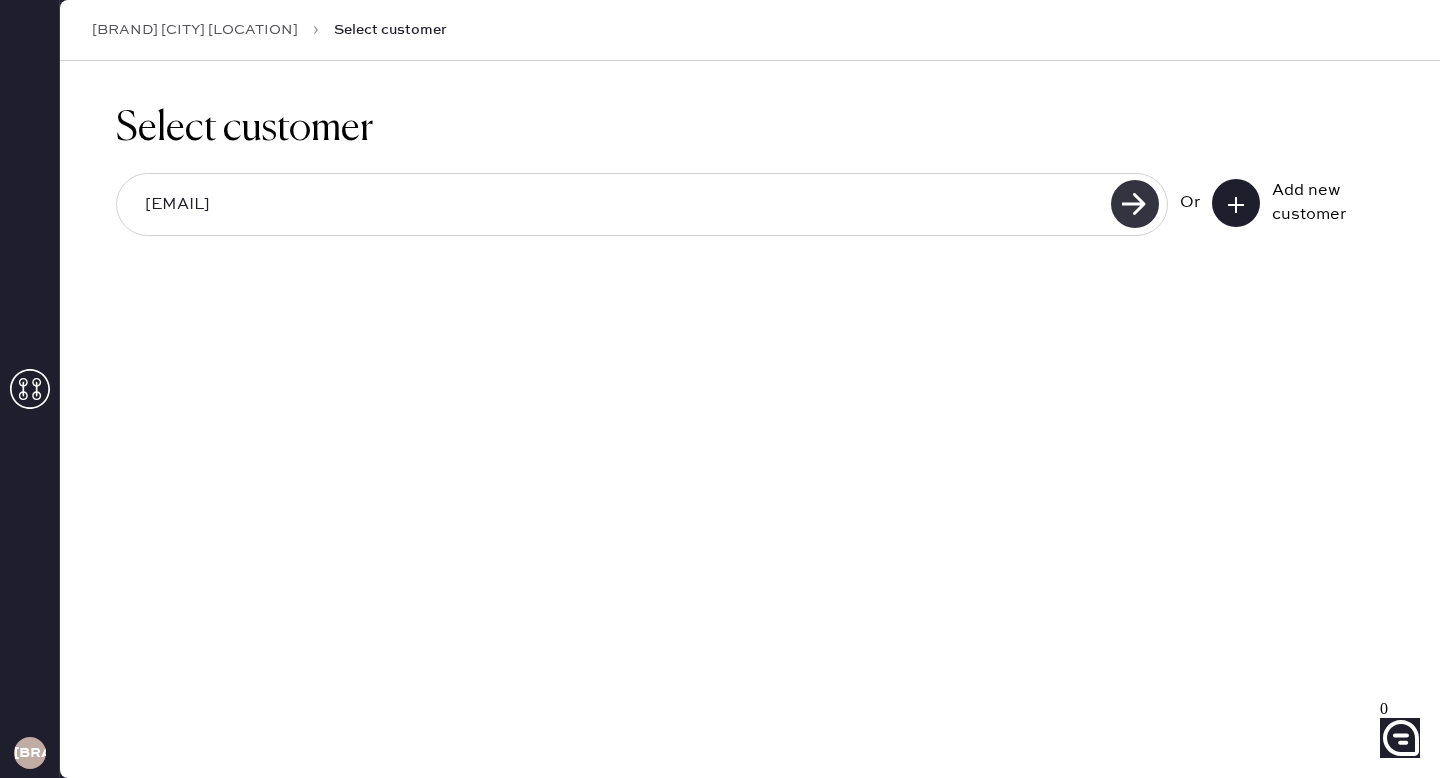 type on "[EMAIL]" 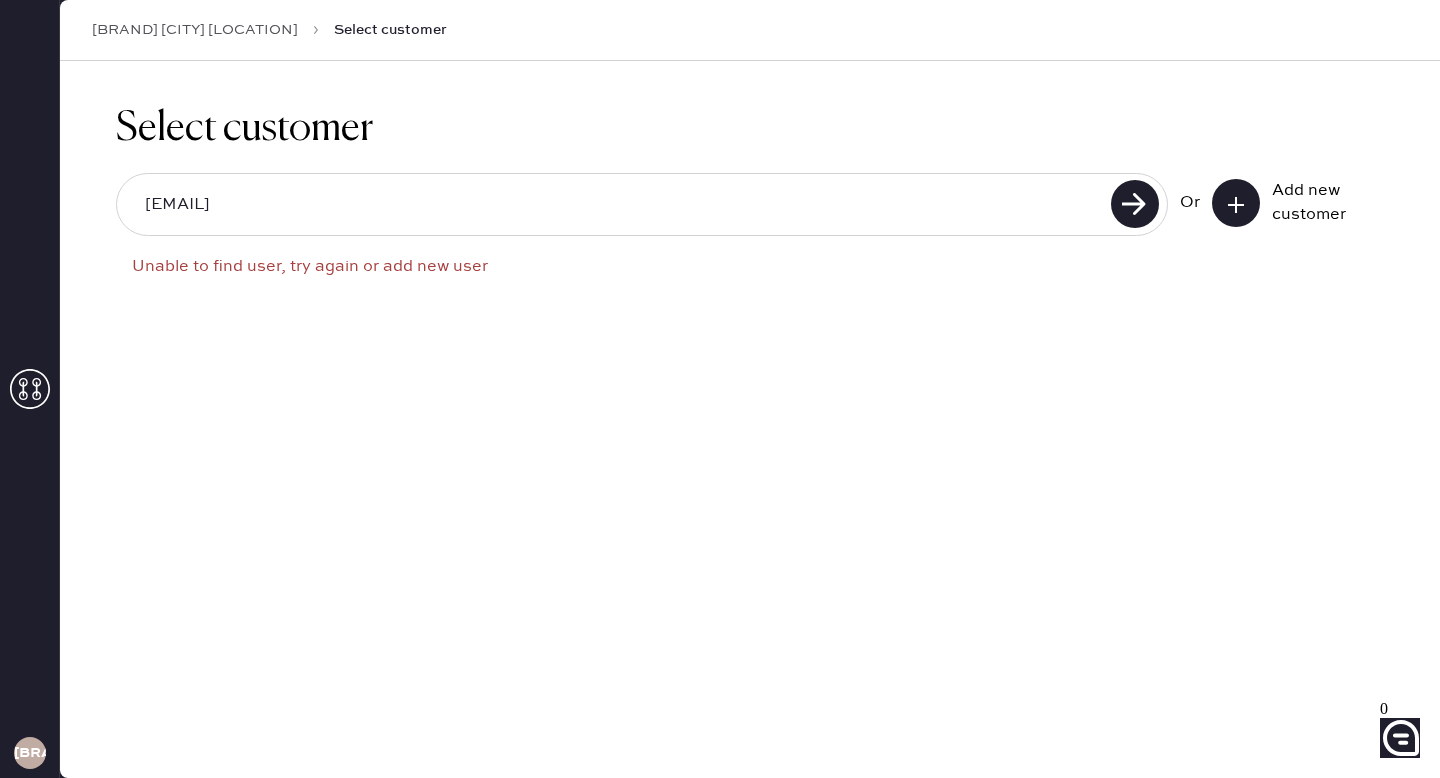 click on "[EMAIL]" at bounding box center (617, 205) 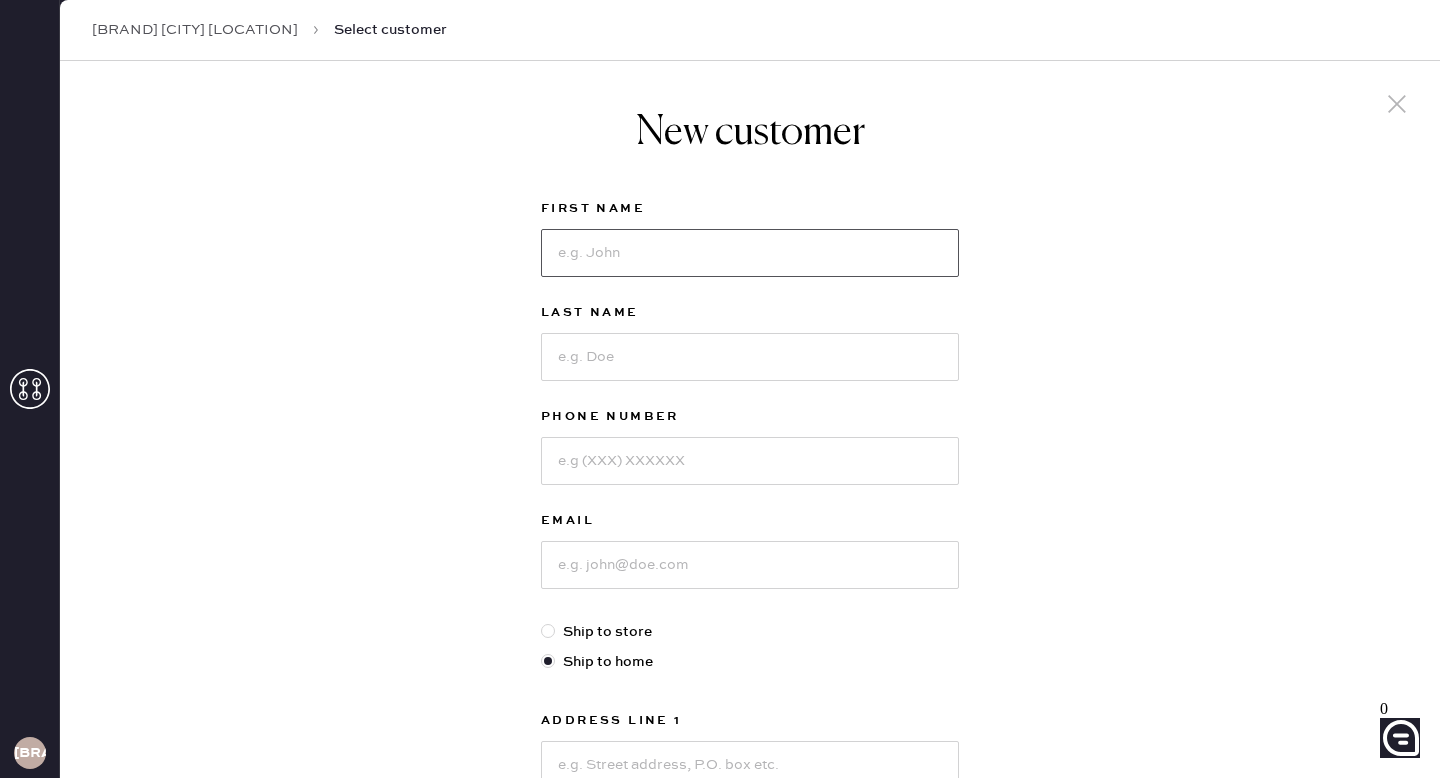 click at bounding box center (750, 253) 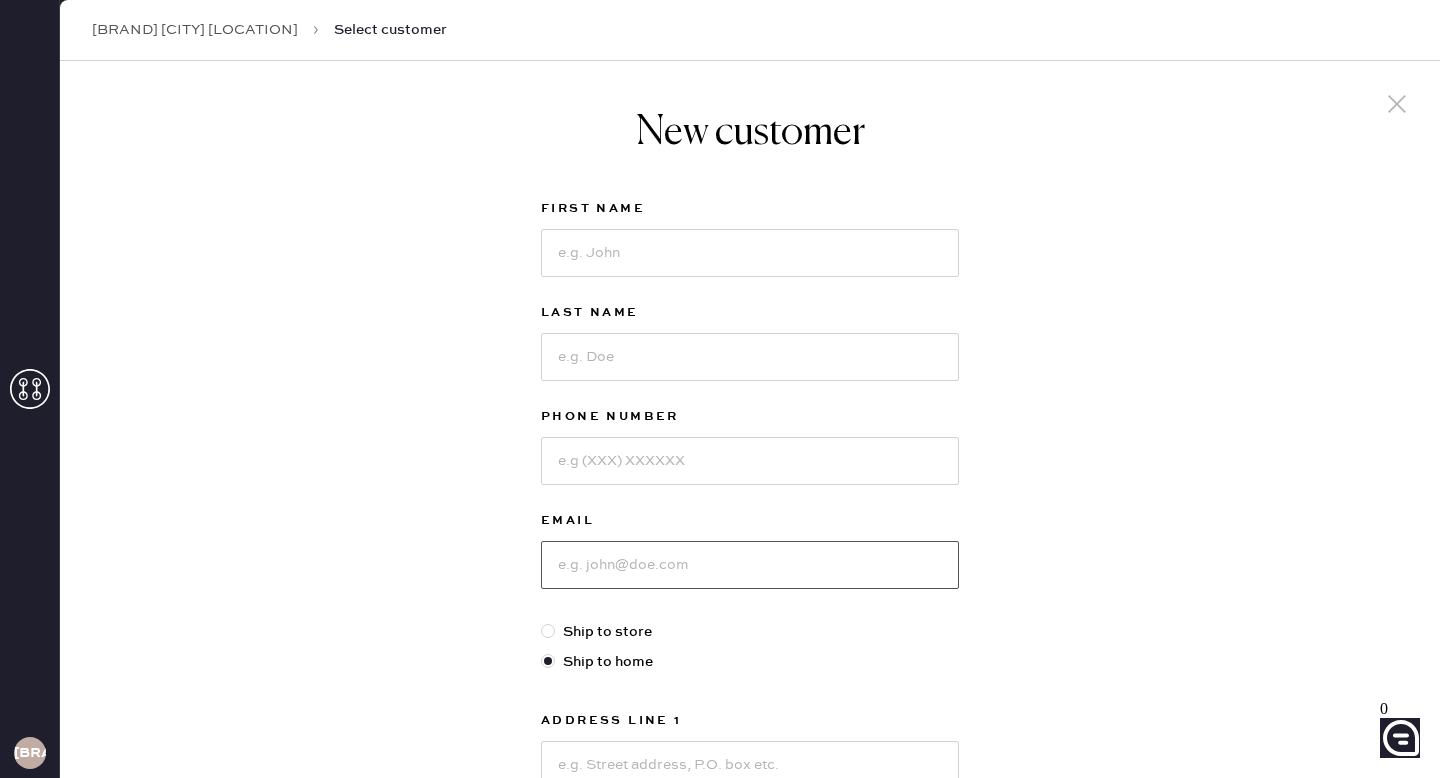 click at bounding box center (750, 565) 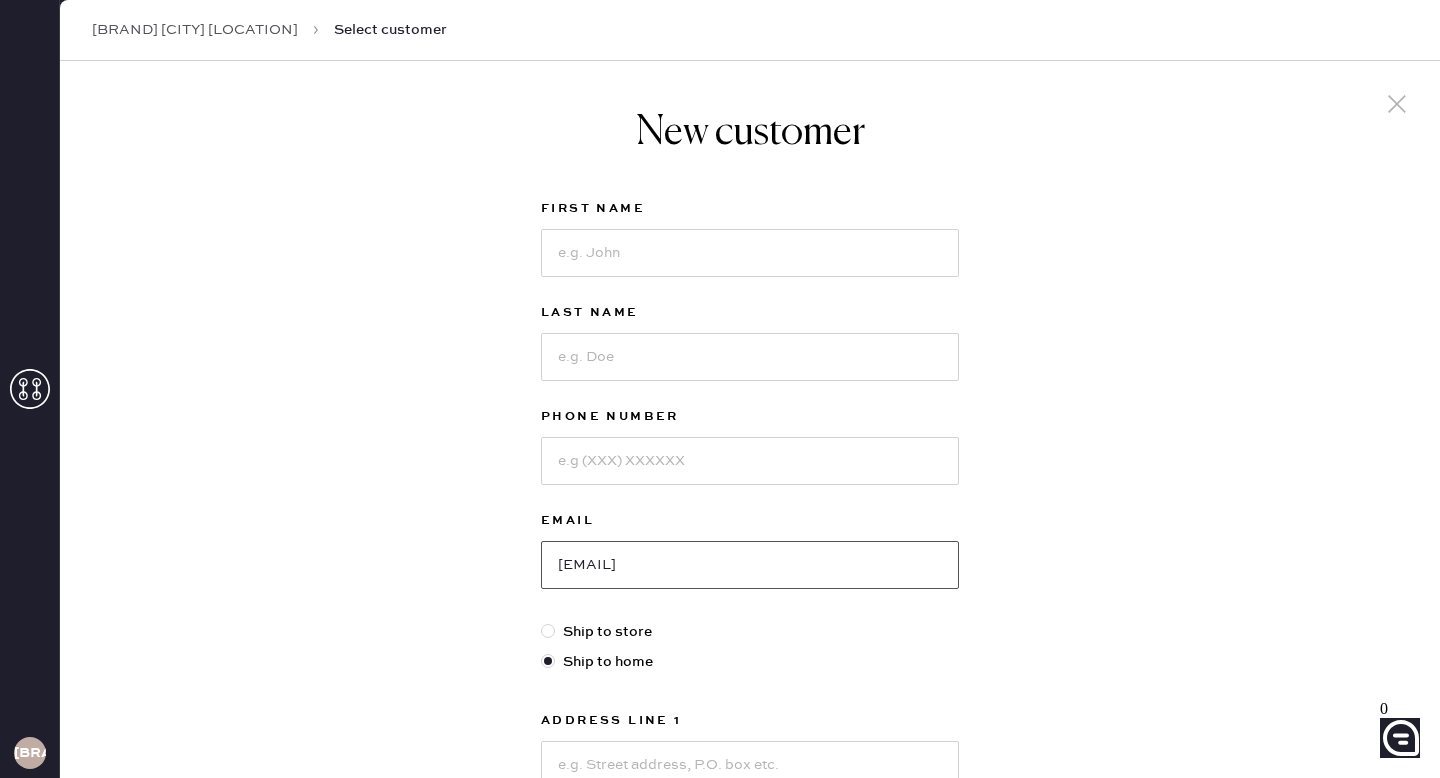 type on "[EMAIL]" 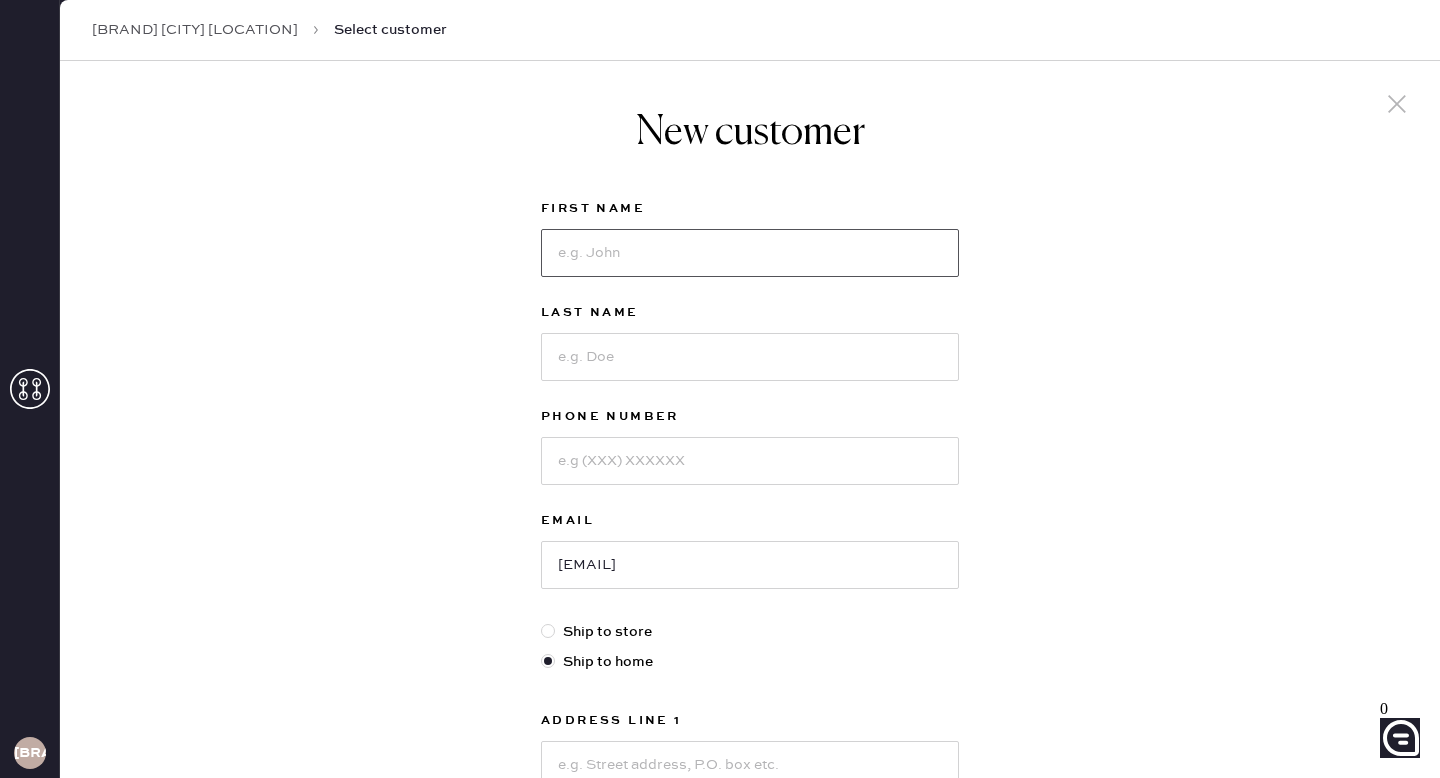 click at bounding box center [750, 253] 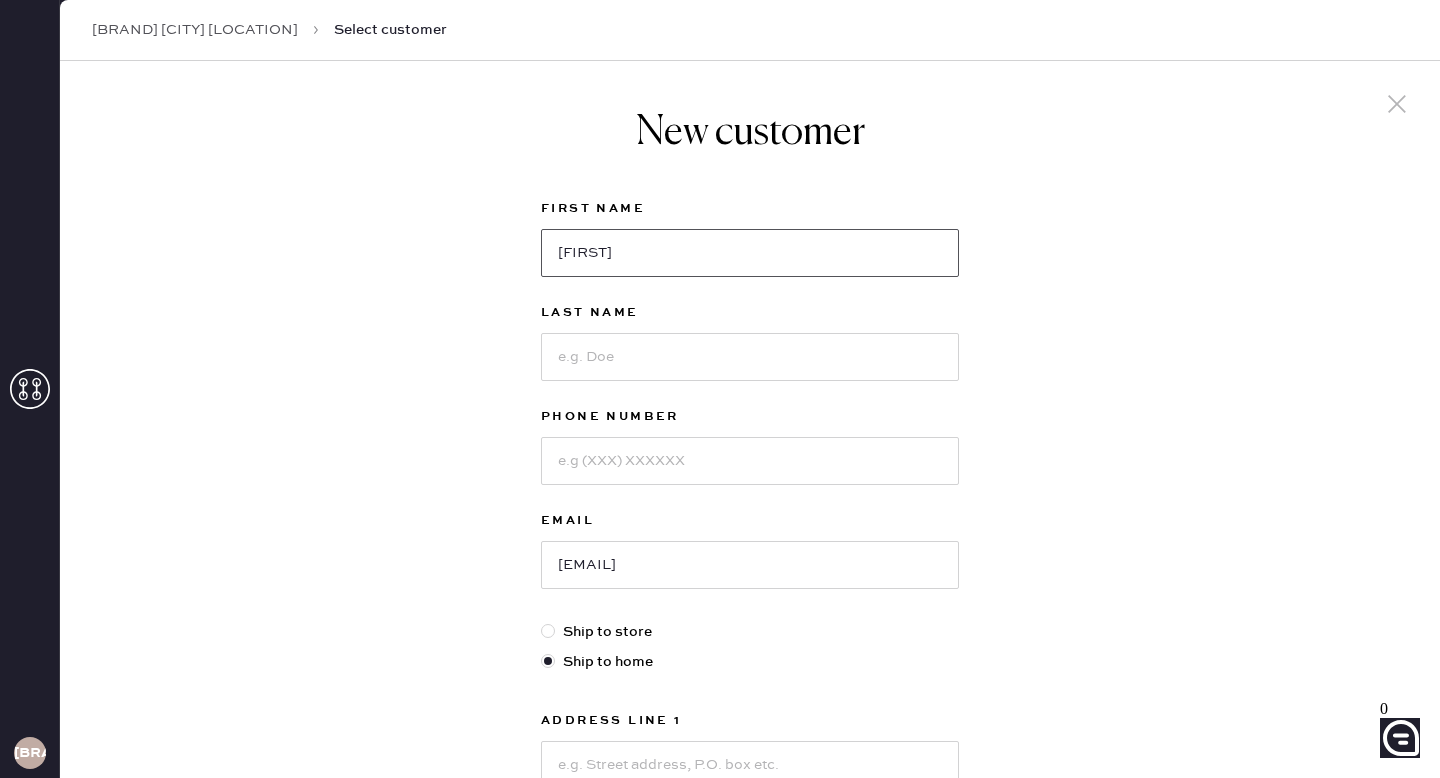 type on "[FIRST]" 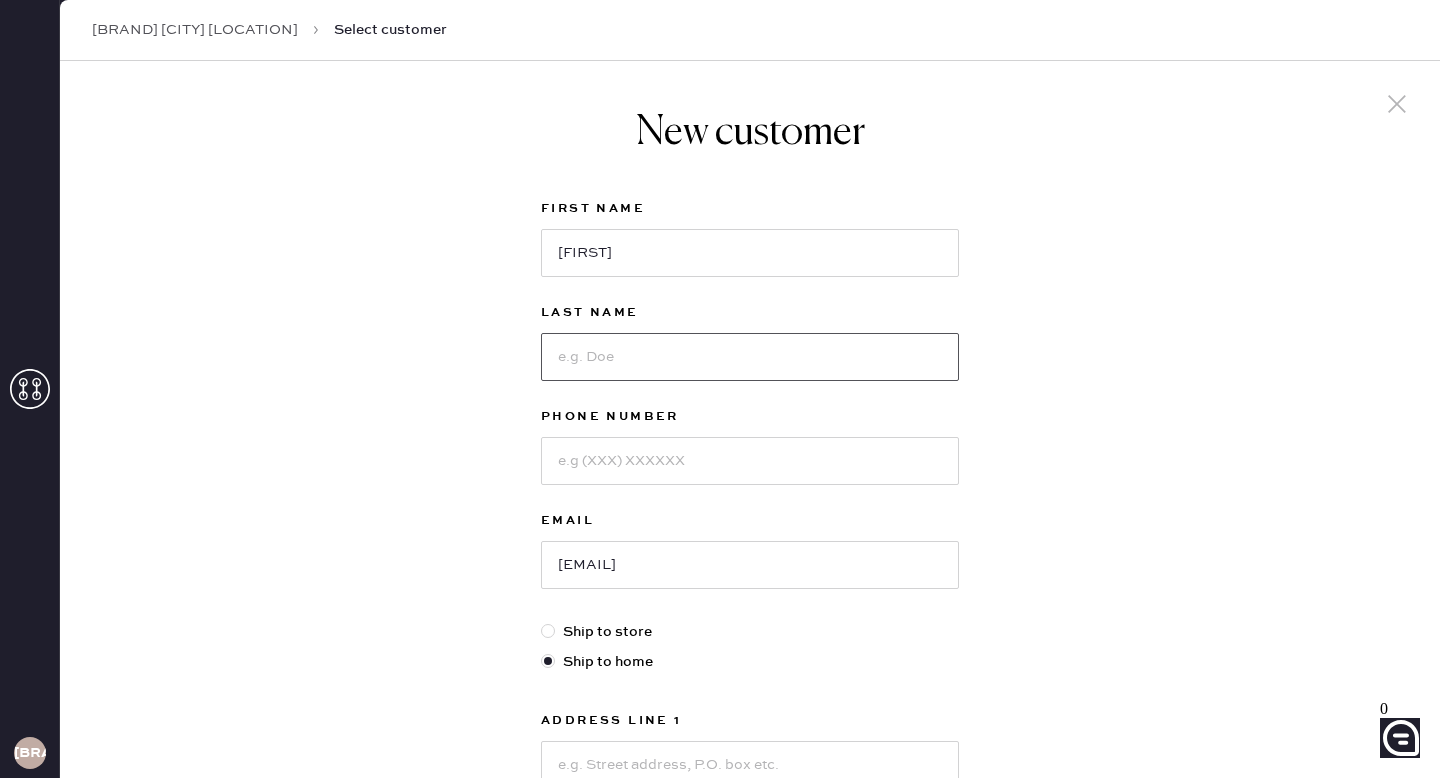 click at bounding box center (750, 357) 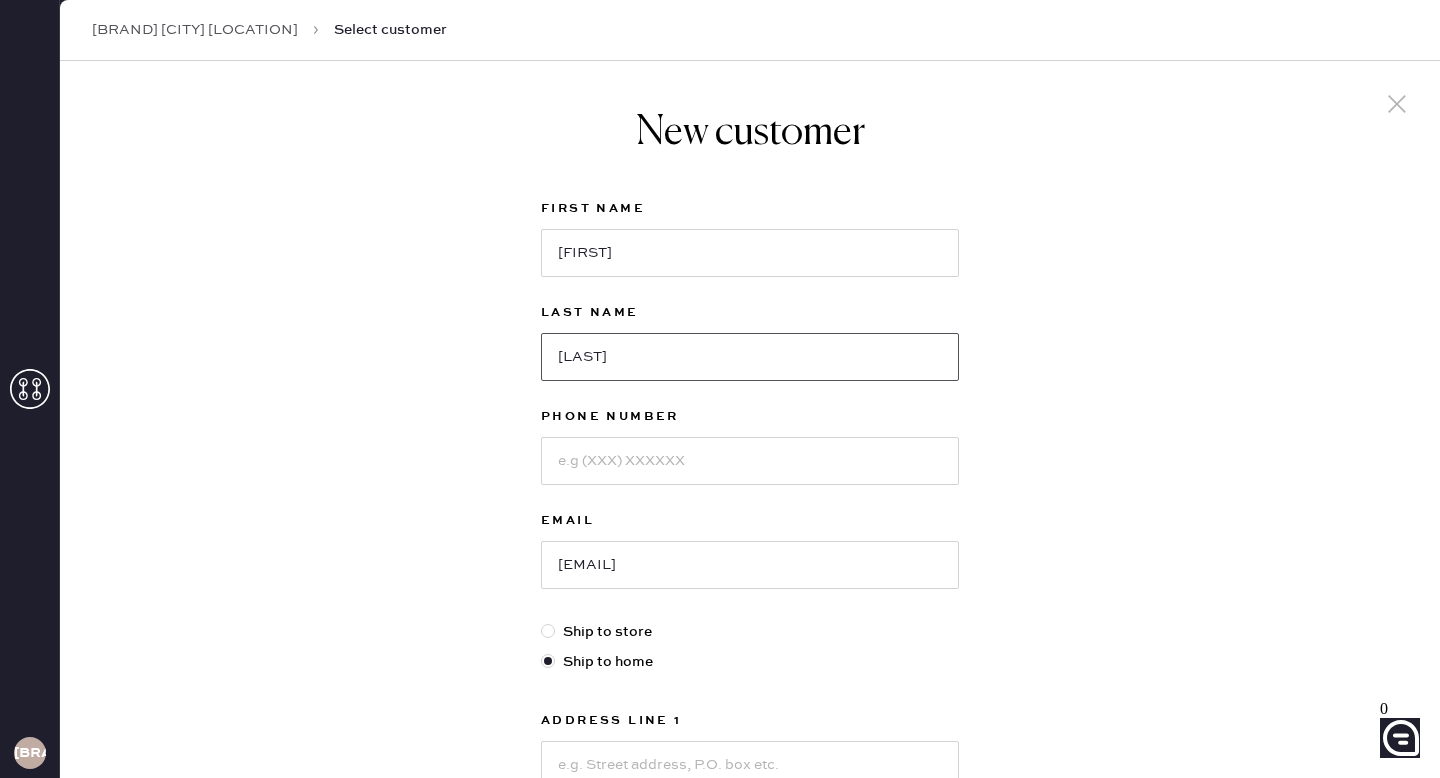 type on "[LAST]" 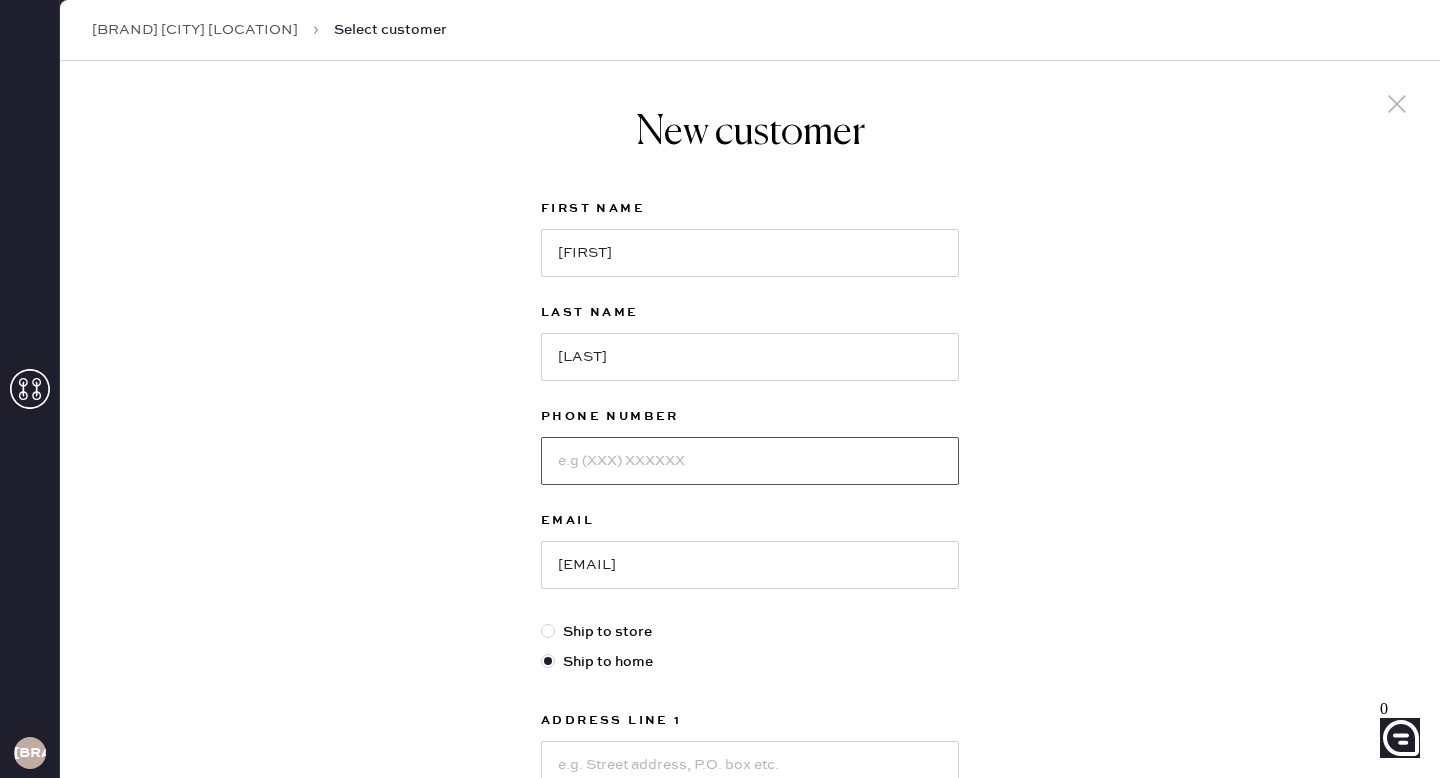 click at bounding box center [750, 461] 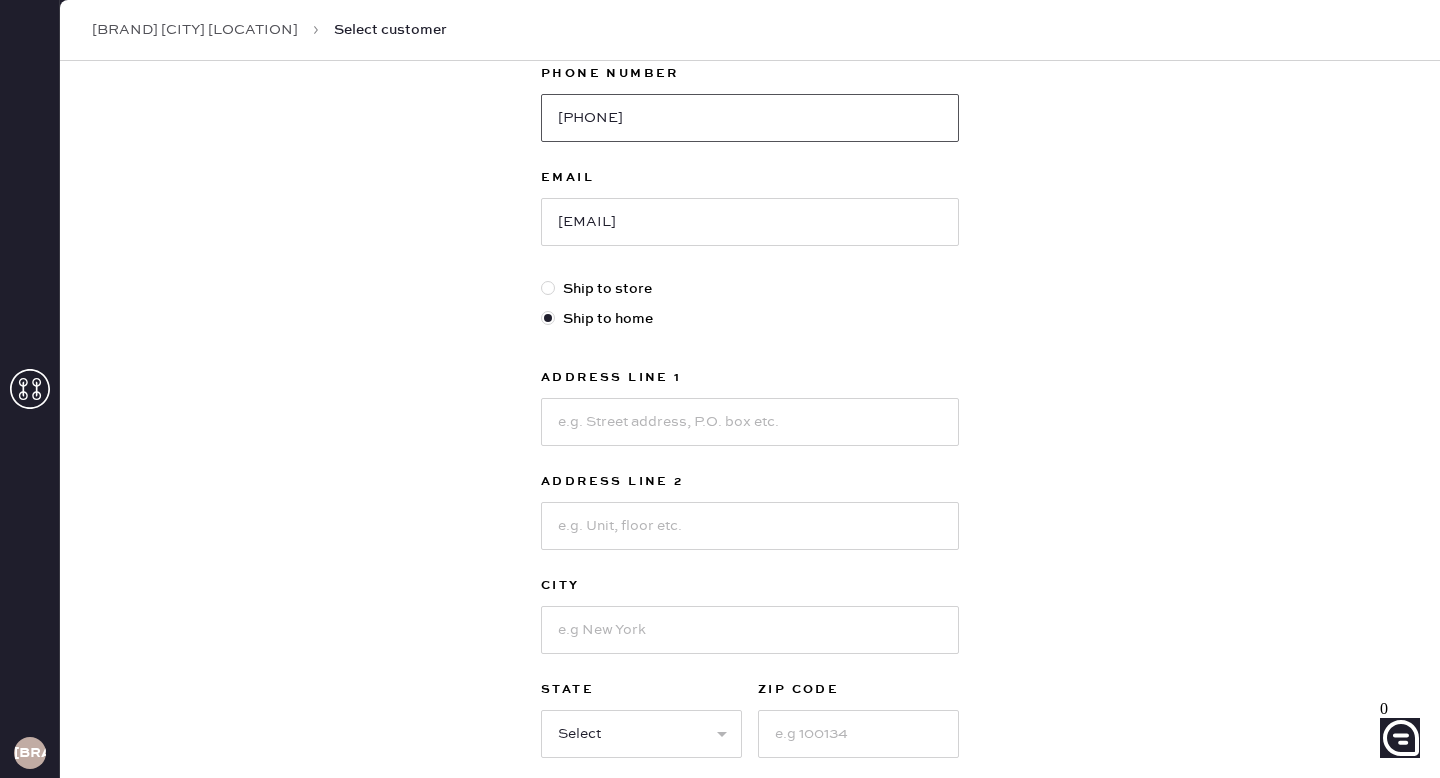 scroll, scrollTop: 370, scrollLeft: 0, axis: vertical 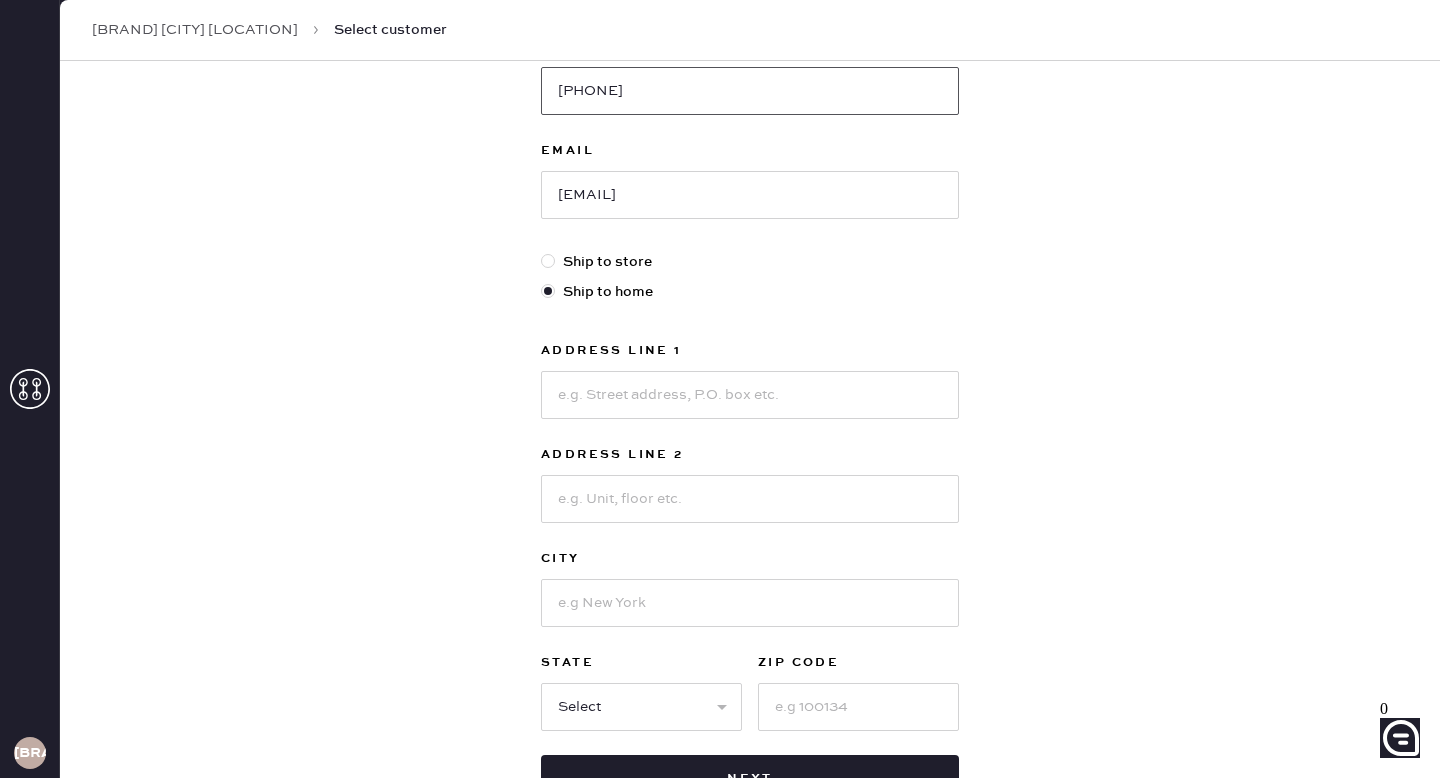 type on "[PHONE]" 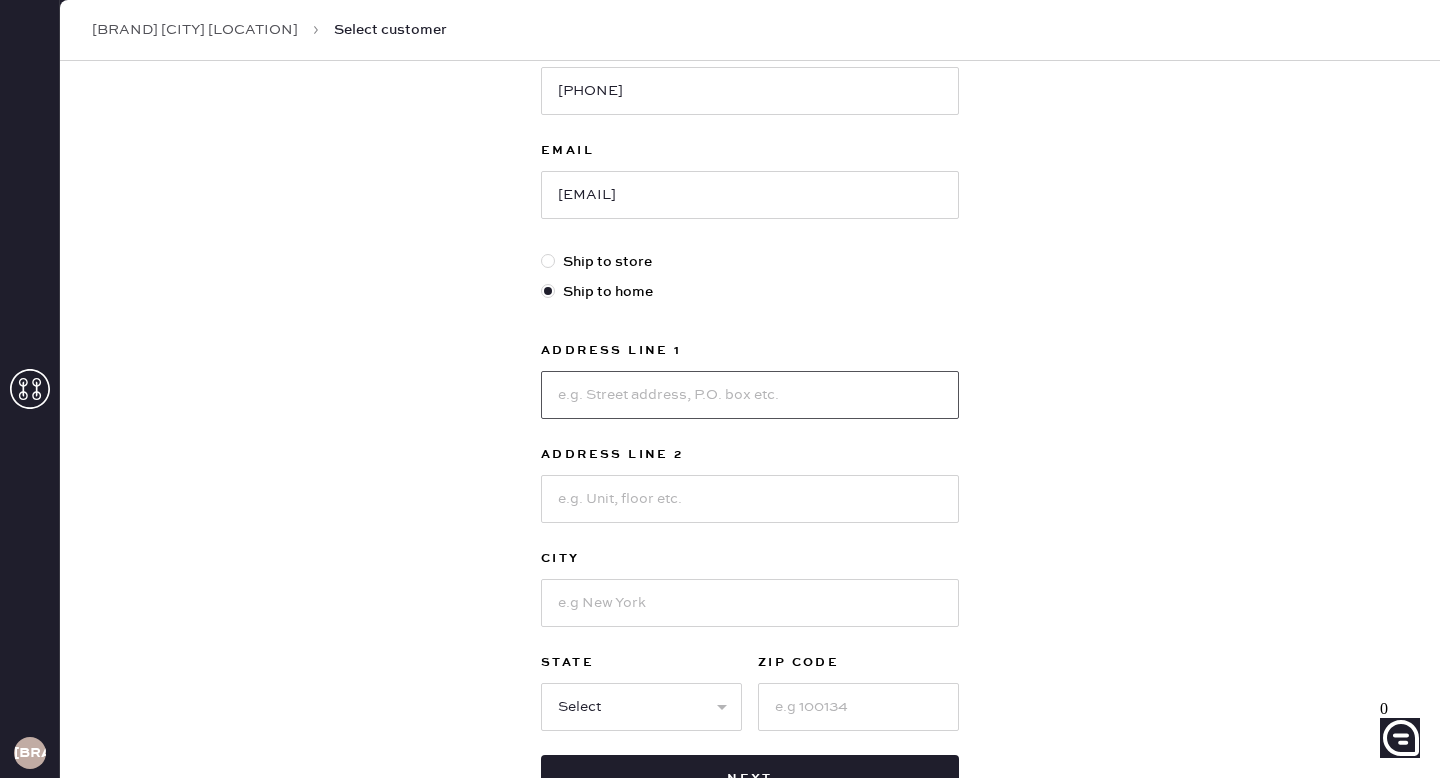 click at bounding box center [750, 395] 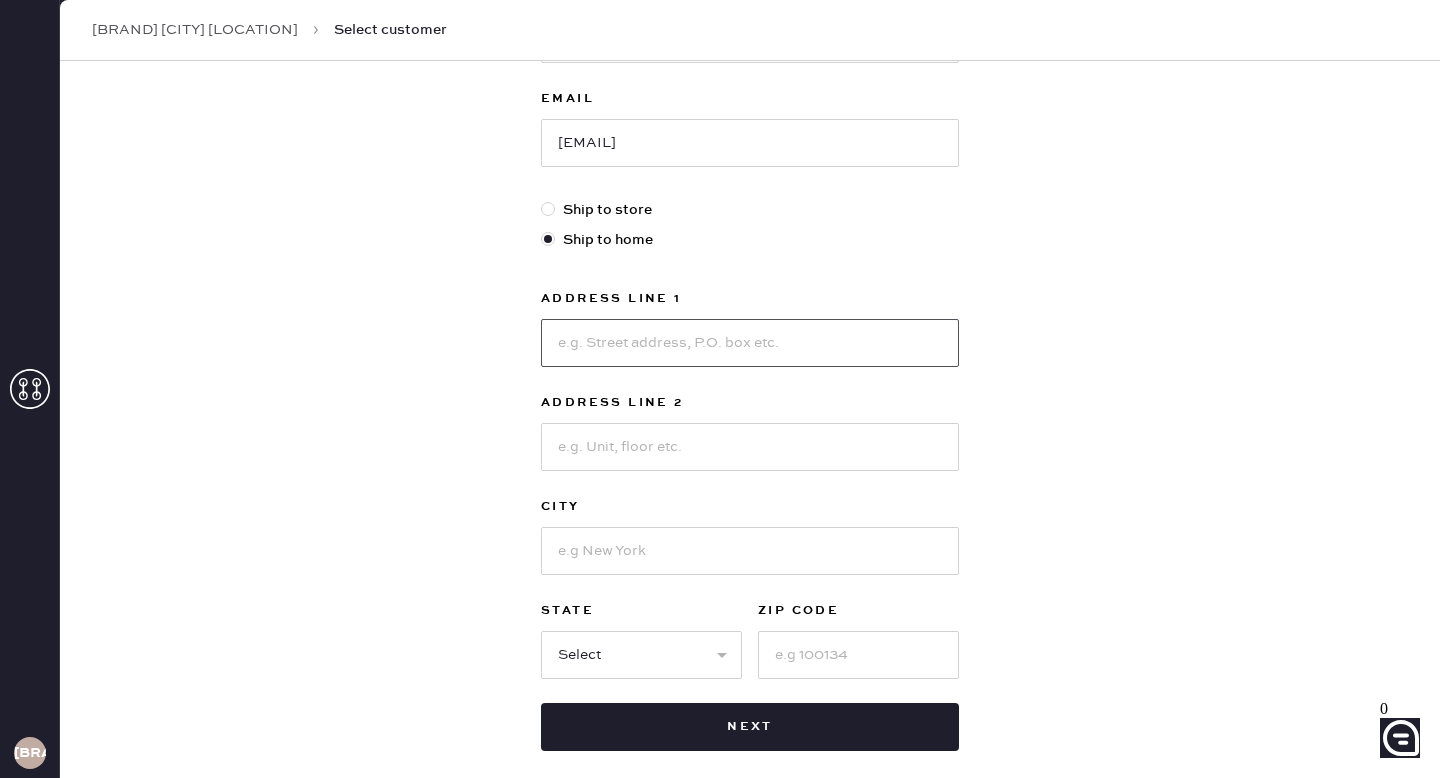 scroll, scrollTop: 439, scrollLeft: 0, axis: vertical 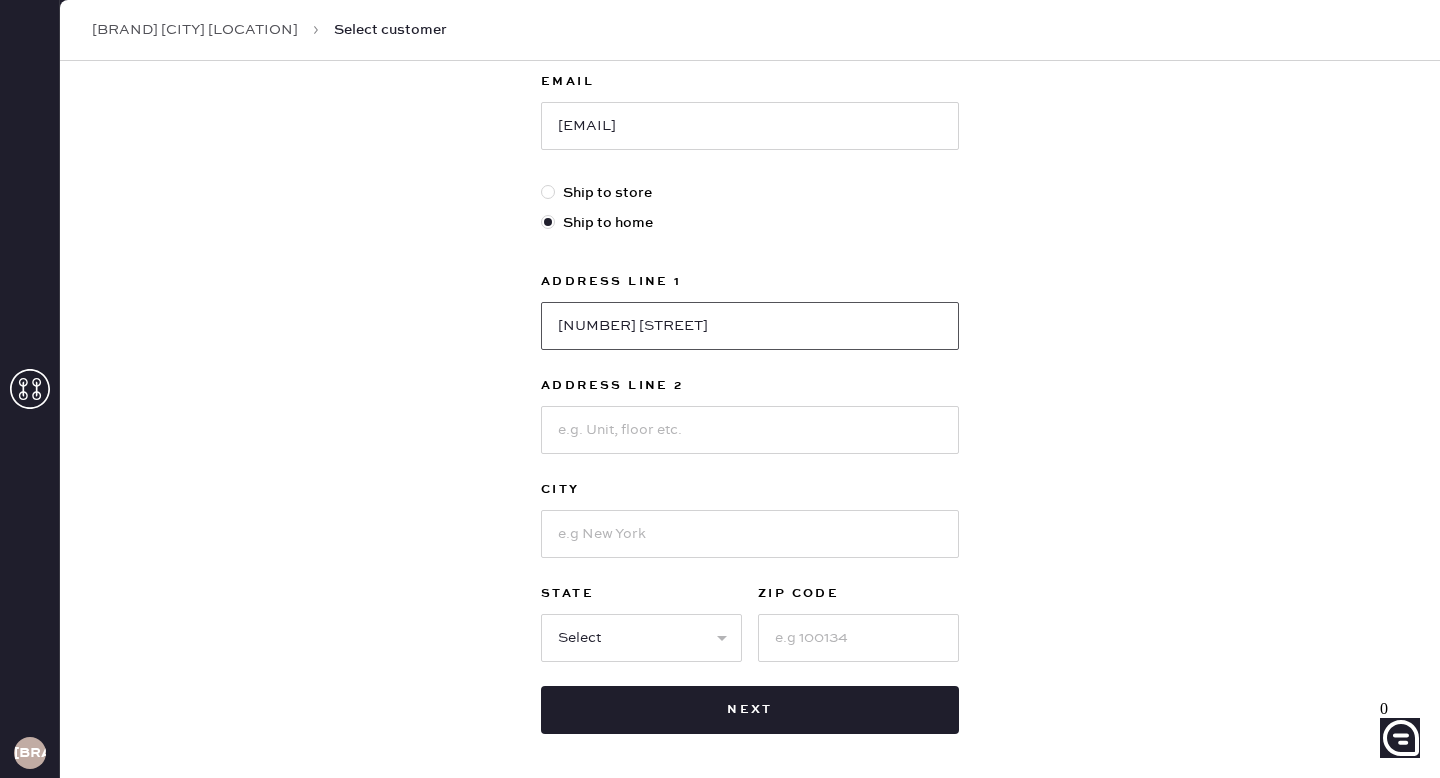 type on "[NUMBER] [STREET]" 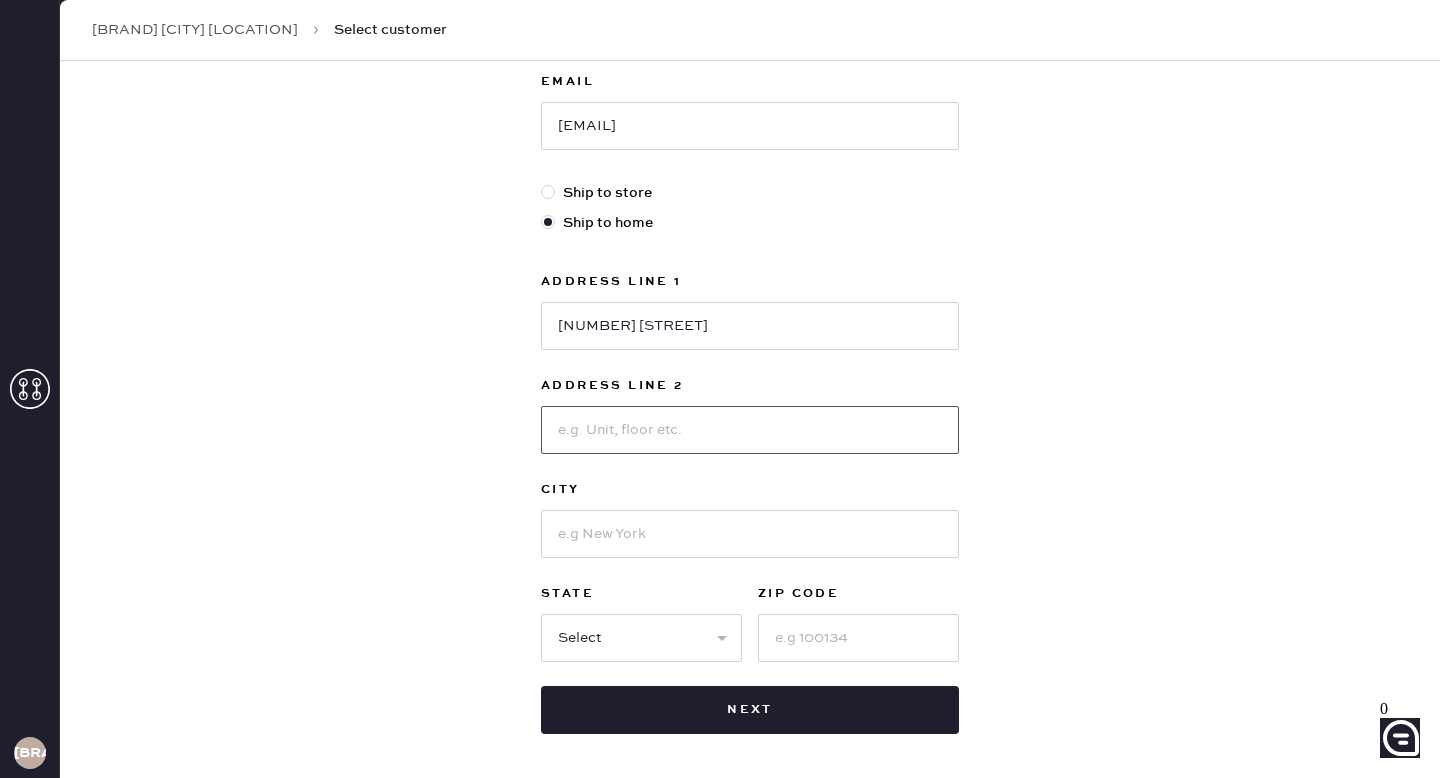 click at bounding box center [750, 430] 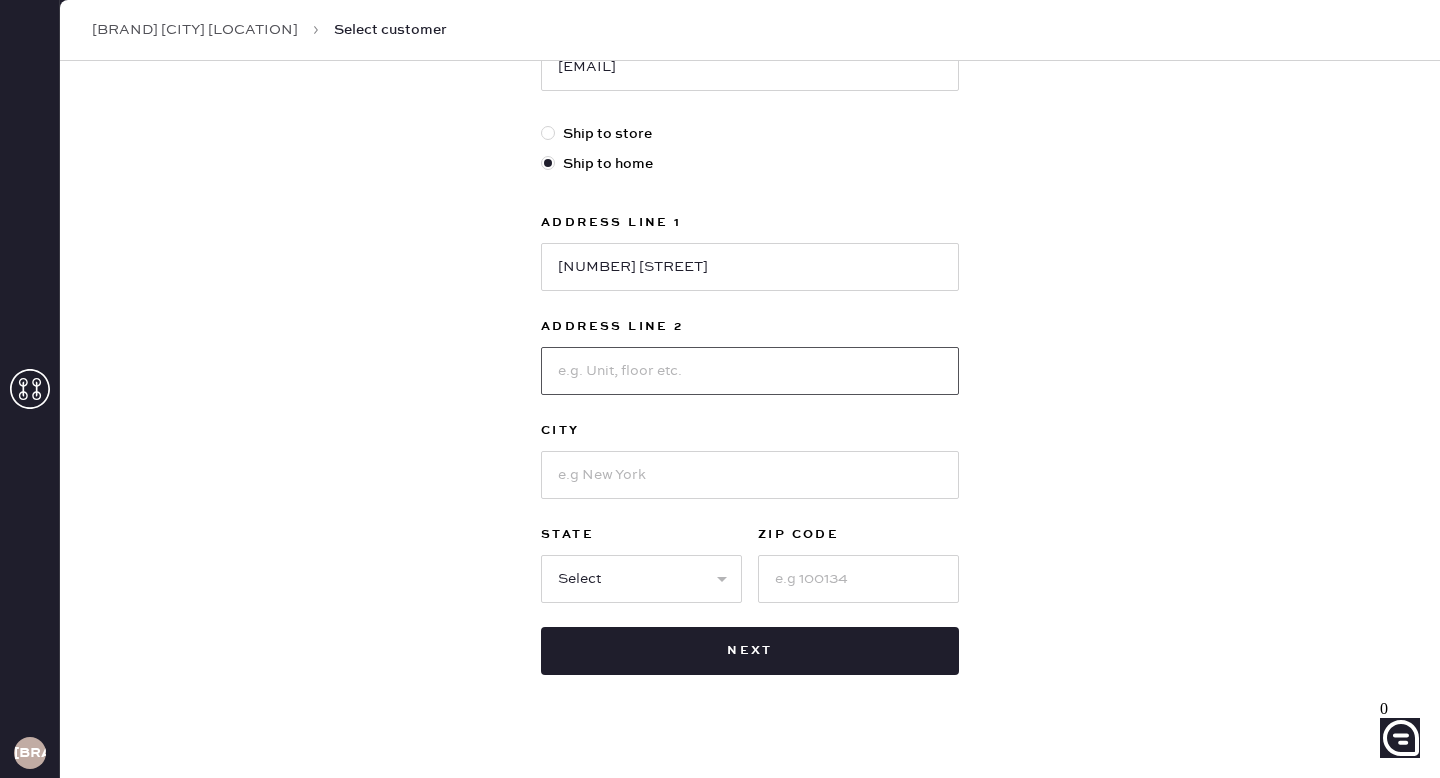 scroll, scrollTop: 499, scrollLeft: 0, axis: vertical 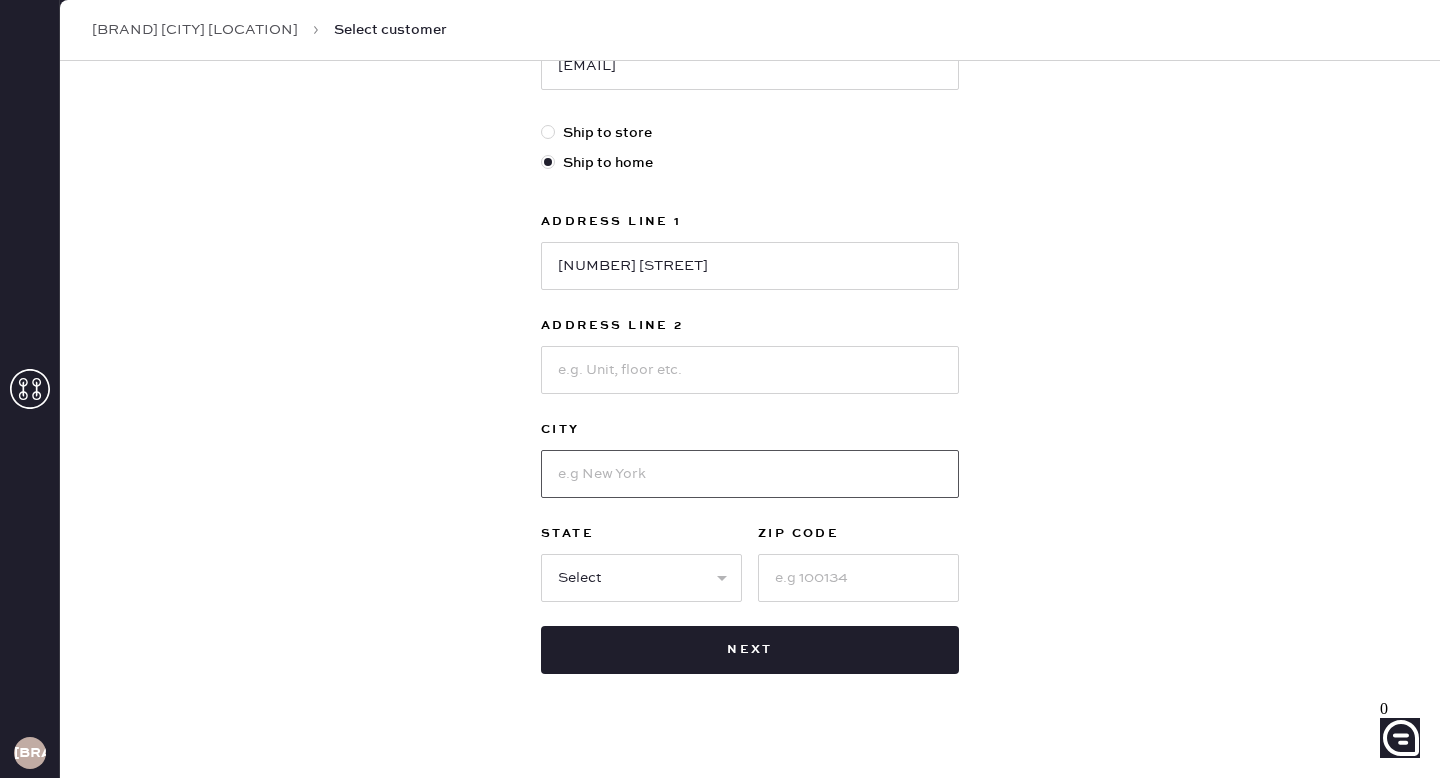 click at bounding box center (750, 474) 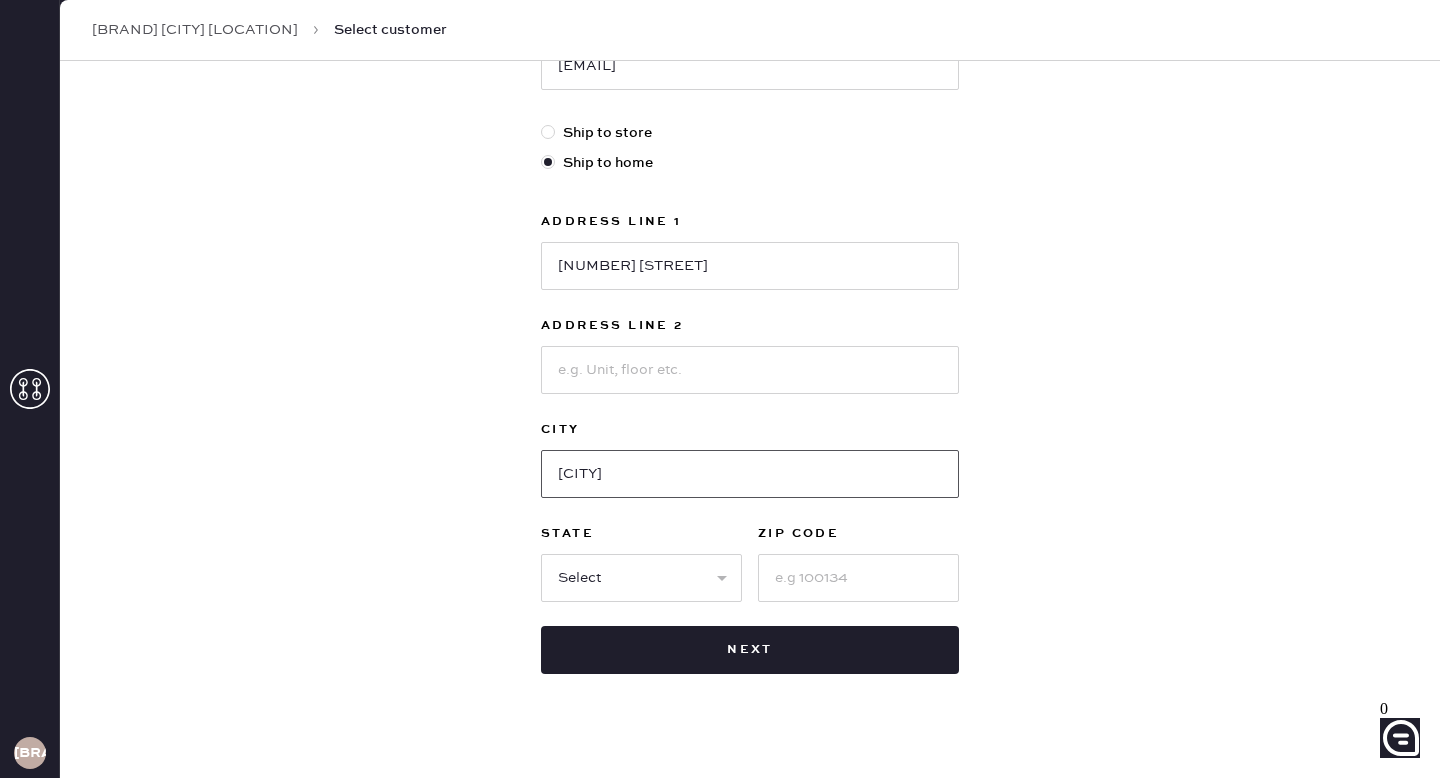 type on "[CITY]" 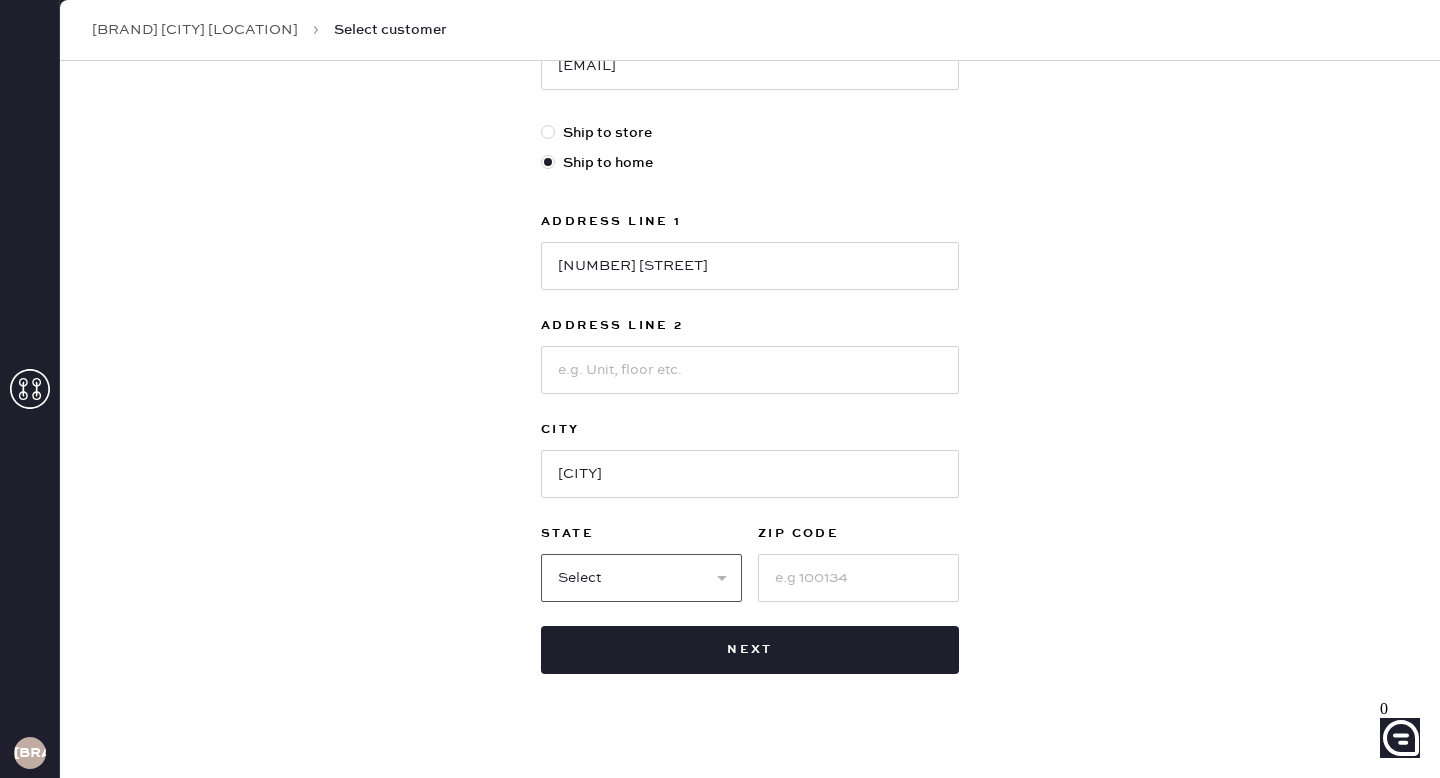 click on "Select AK AL AR AZ CA CO CT DC DE FL GA HI IA ID IL IN KS KY LA MA MD ME MI MN MO MS MT NC ND NE NH NJ NM NV NY OH OK OR PA RI SC SD TN TX UT VA VT WA WI WV WY" at bounding box center (641, 578) 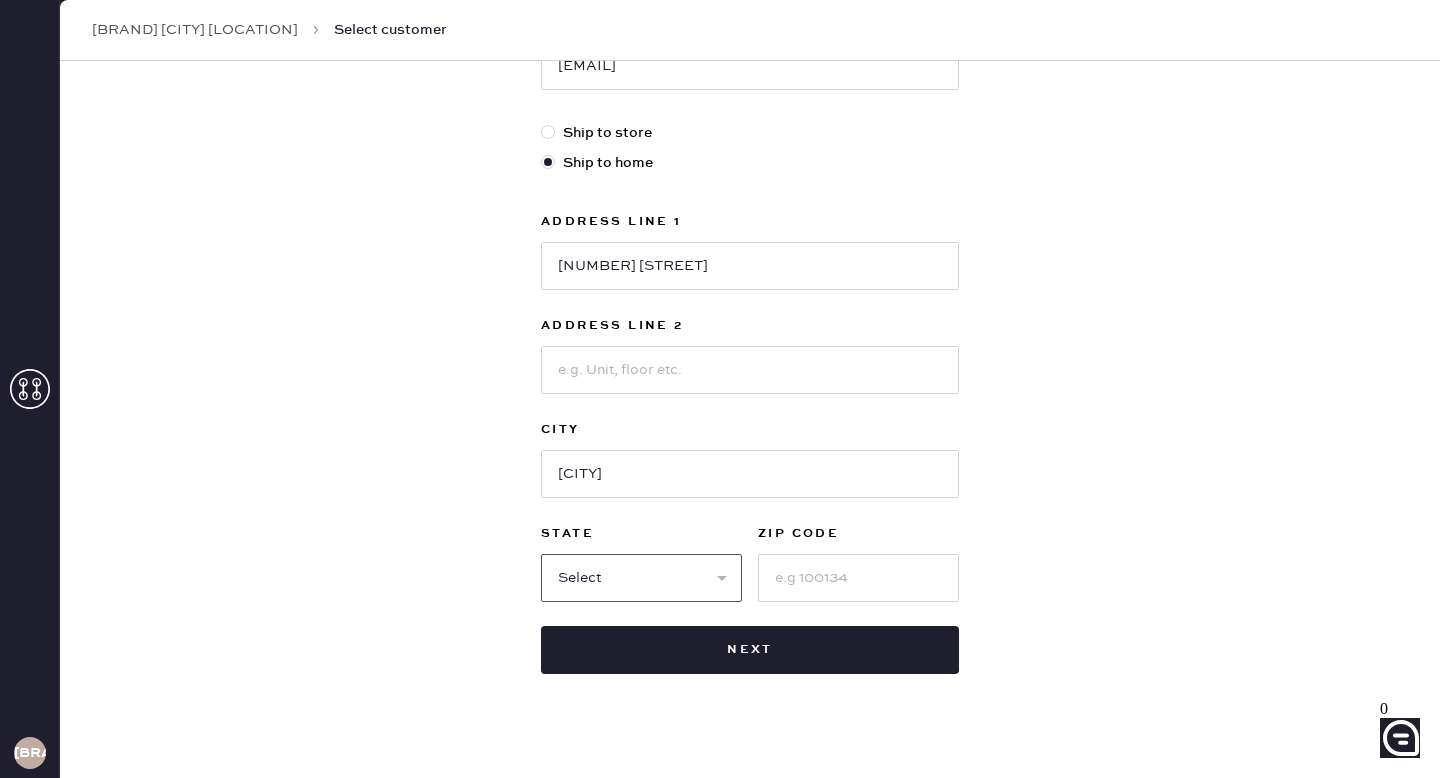 select on "TX" 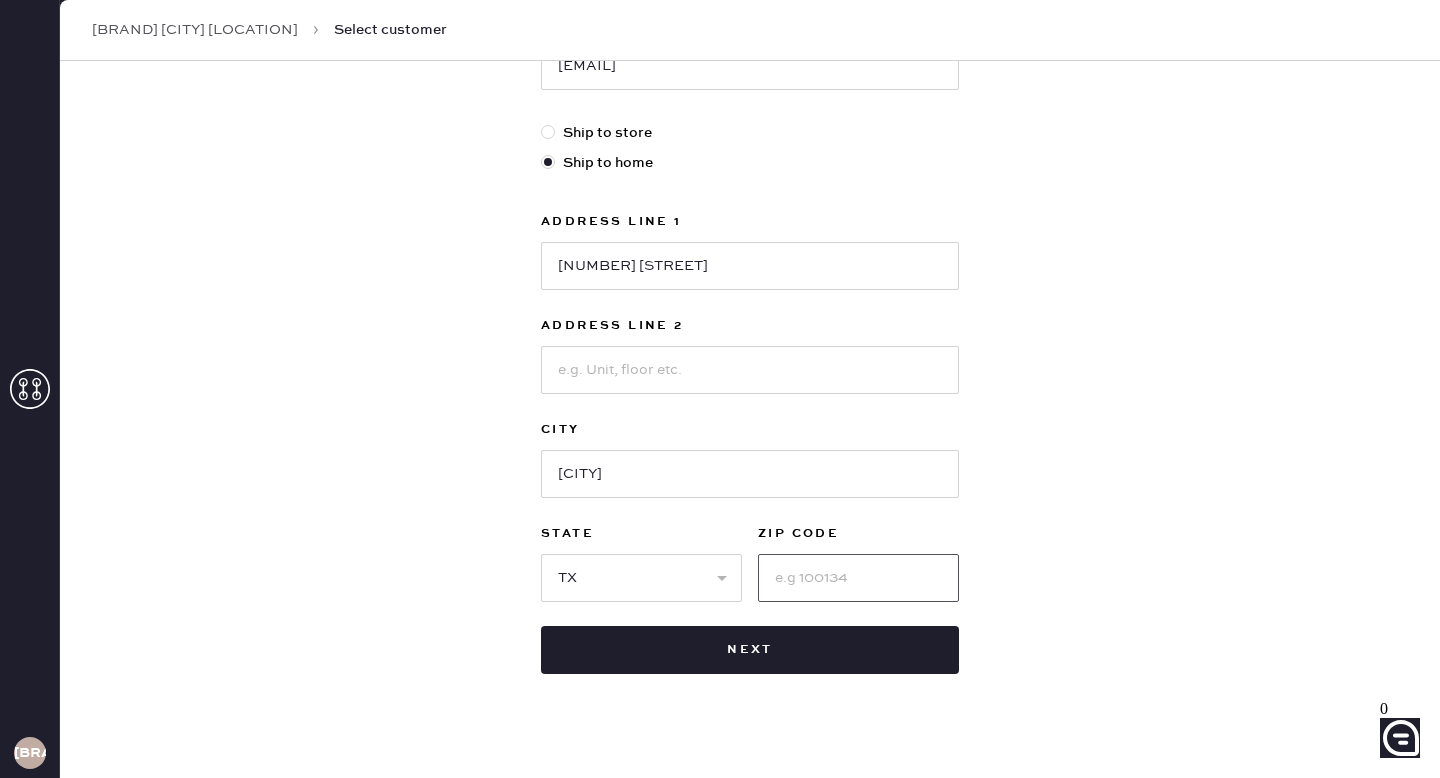 click at bounding box center [858, 578] 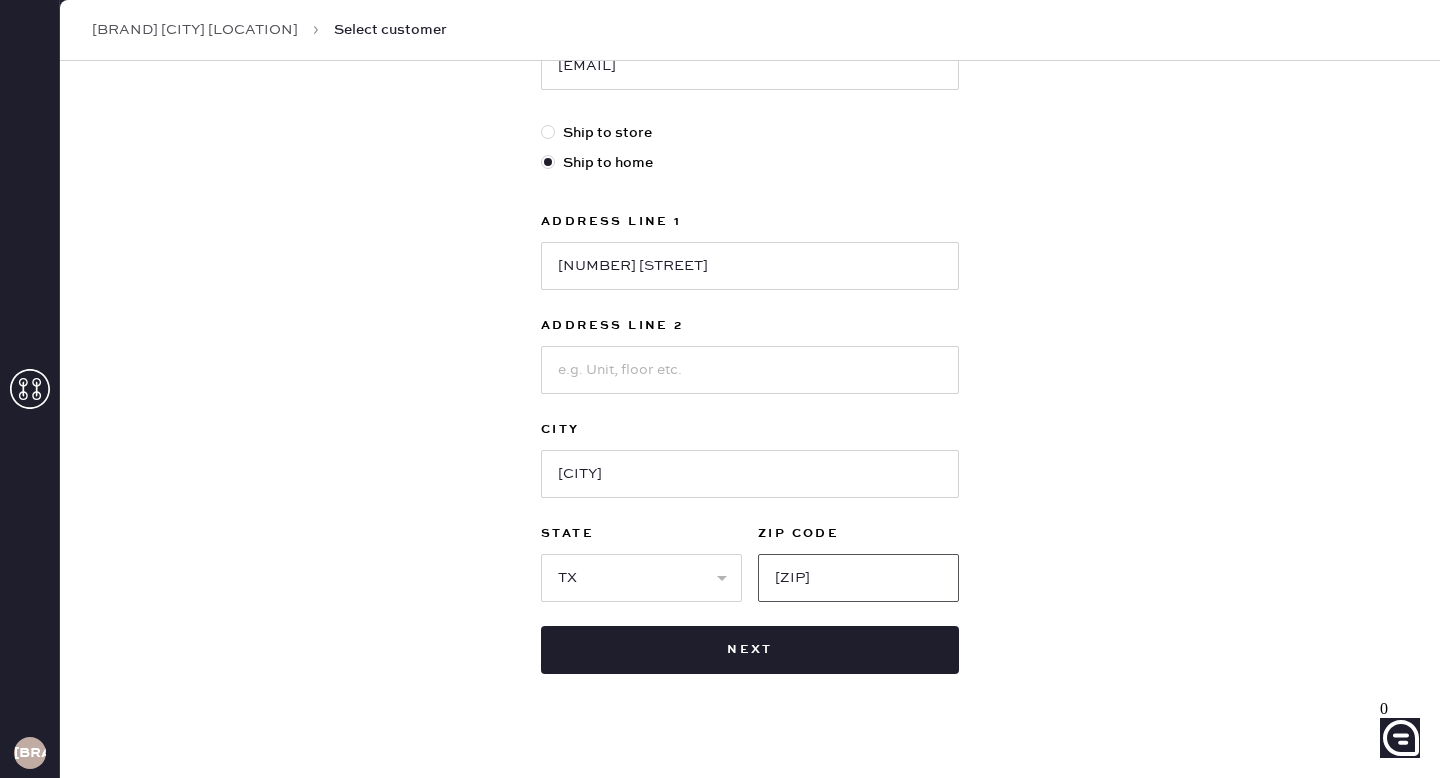 type on "[ZIP]" 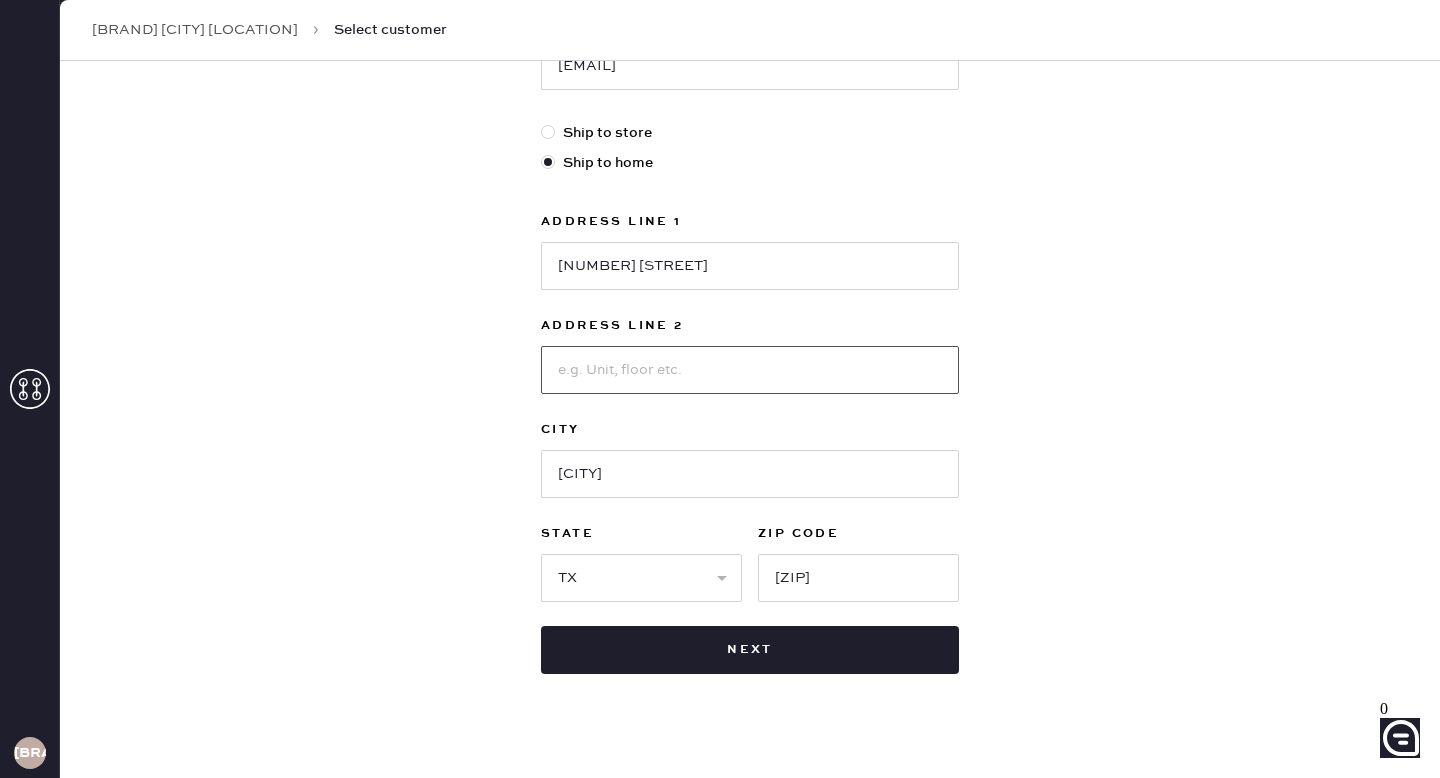 click at bounding box center [750, 370] 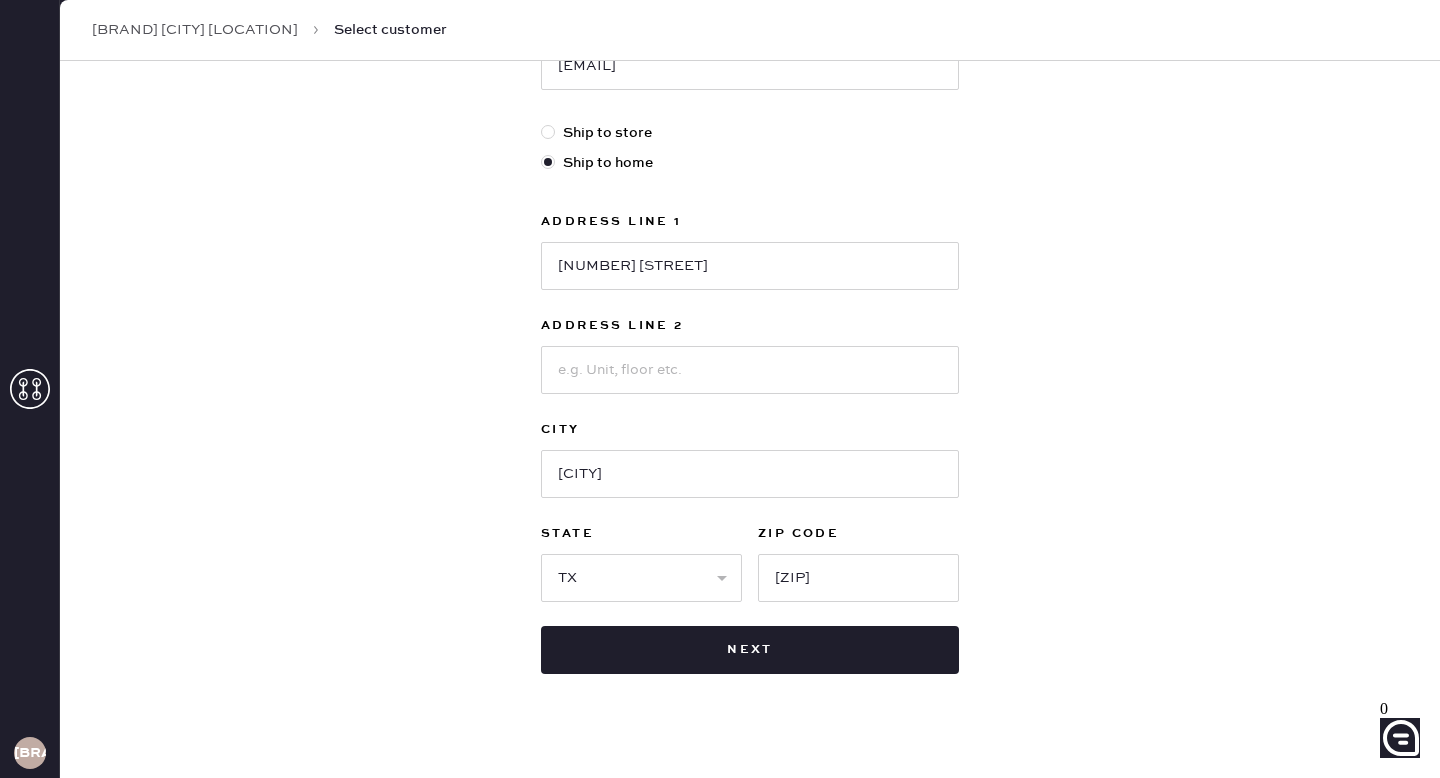 click on "New customer First Name [FIRST] Last Name [LAST] Phone Number [PHONE] Email [EMAIL] Ship to store Ship to home Address Line 1 [NUMBER] [STREET] Address Line 2 City [CITY] State Select AK AL AR AZ CA CO CT DC DE FL GA HI IA ID IL IN KS KY LA MA MD ME MI MN MO MS MT NC ND NE NH NJ NM NV NY OH OK OR PA RI SC SD TN TX UT VA VT WA WI WV WY ZIP Code [ZIP] Next" at bounding box center (750, 182) 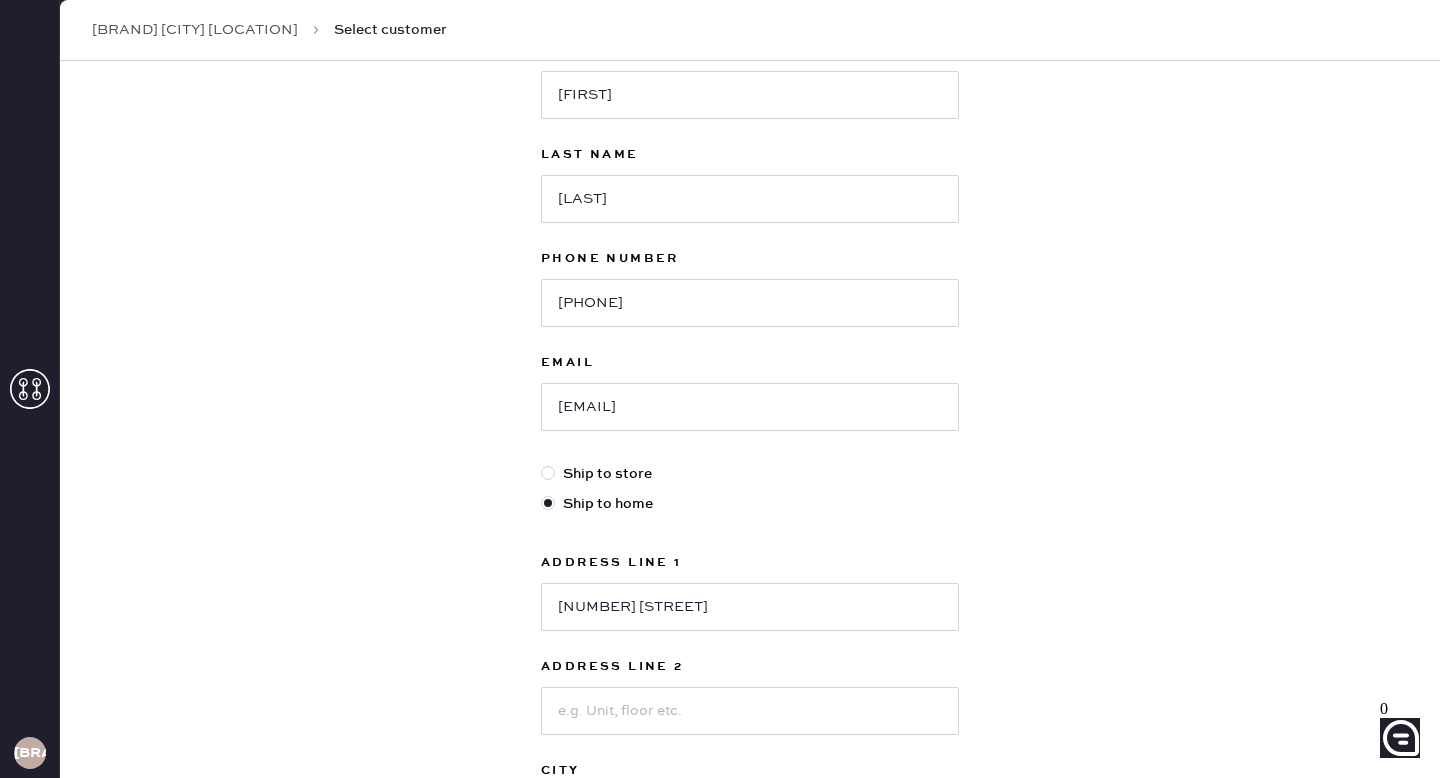 scroll, scrollTop: 523, scrollLeft: 0, axis: vertical 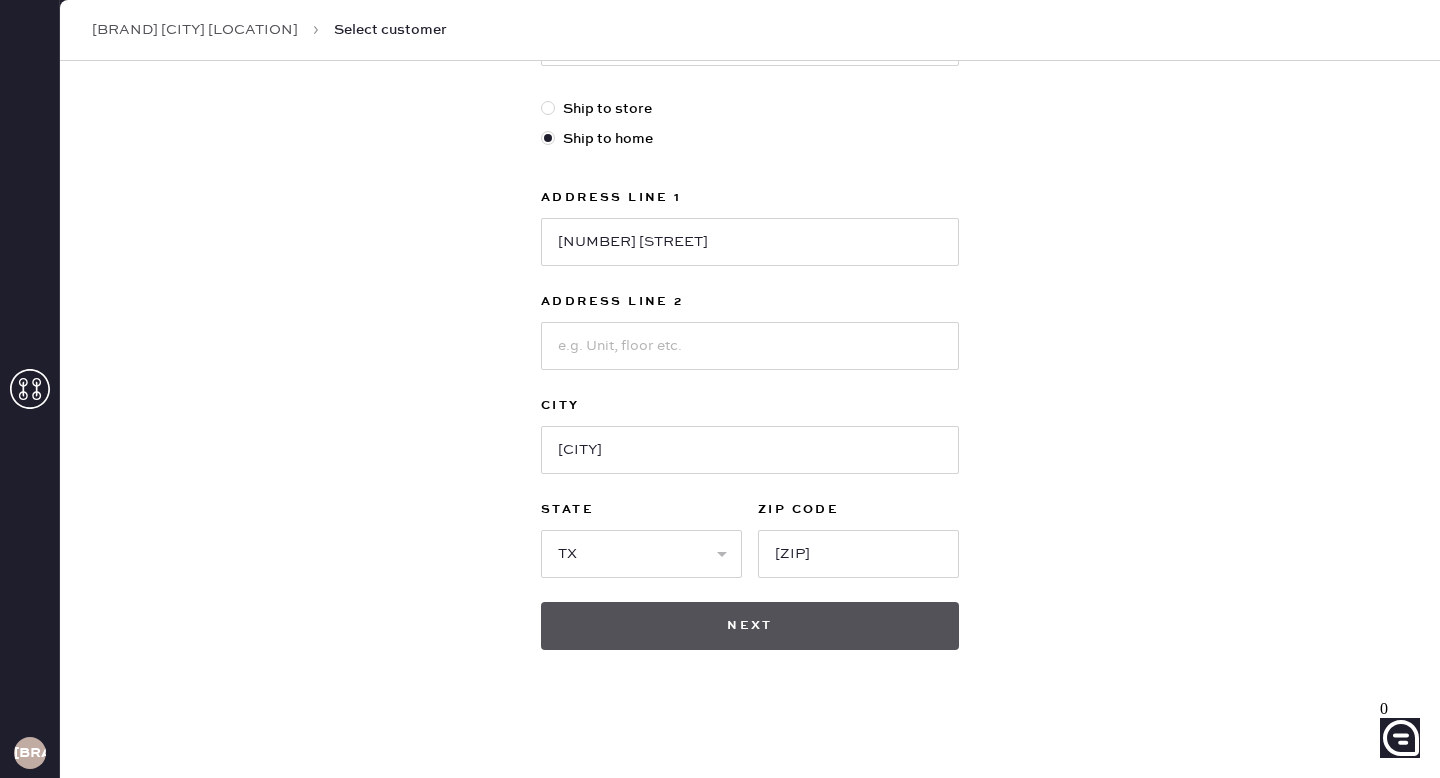 click on "Next" at bounding box center [750, 626] 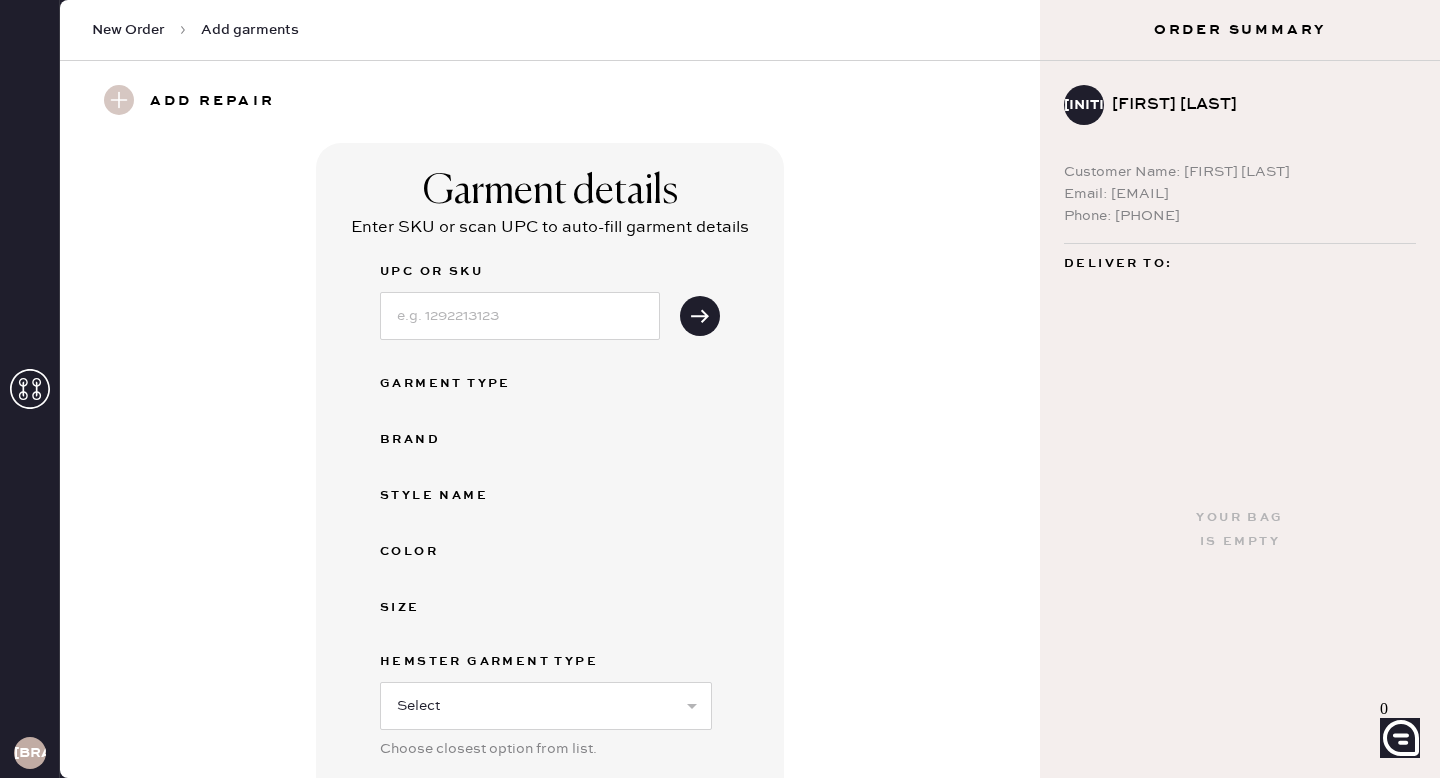 click at bounding box center [520, 314] 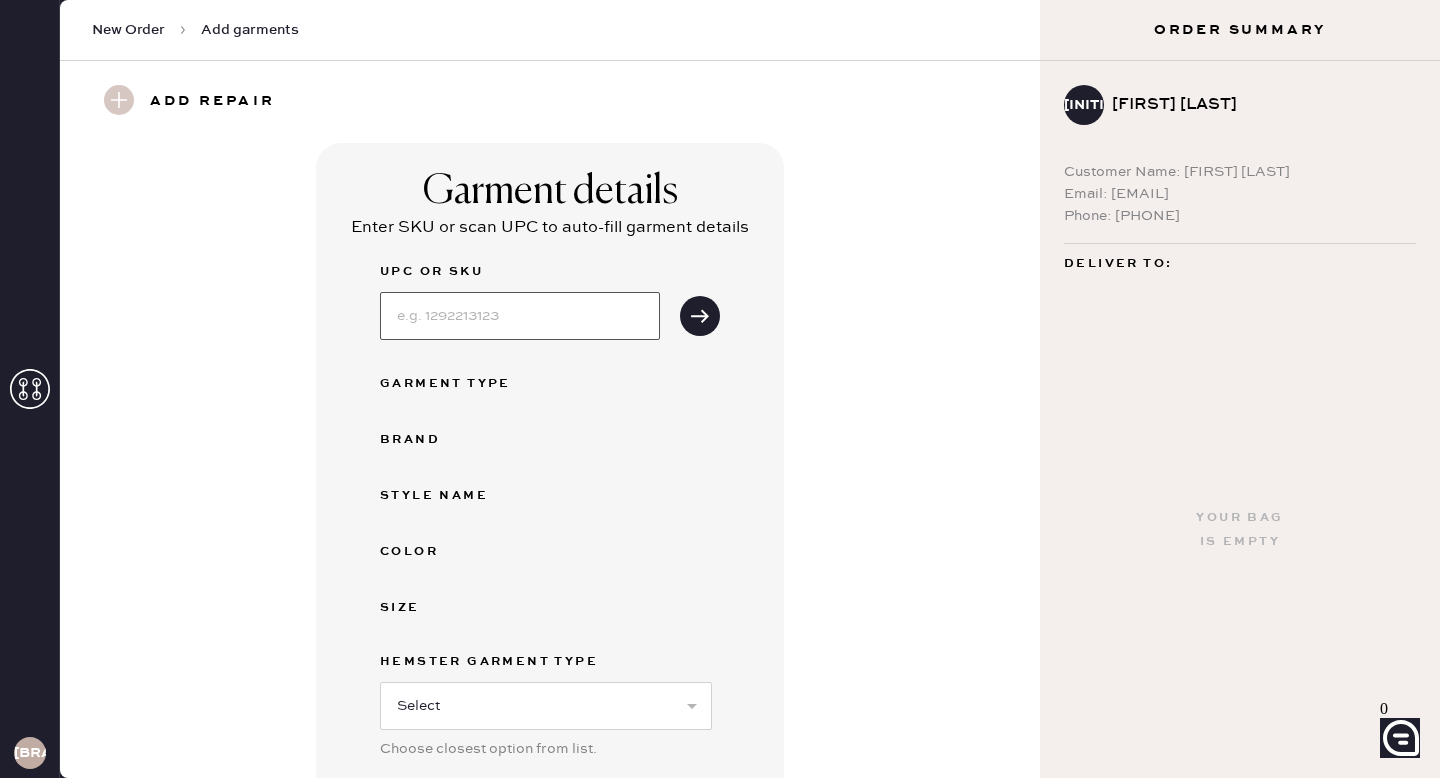 click at bounding box center (520, 316) 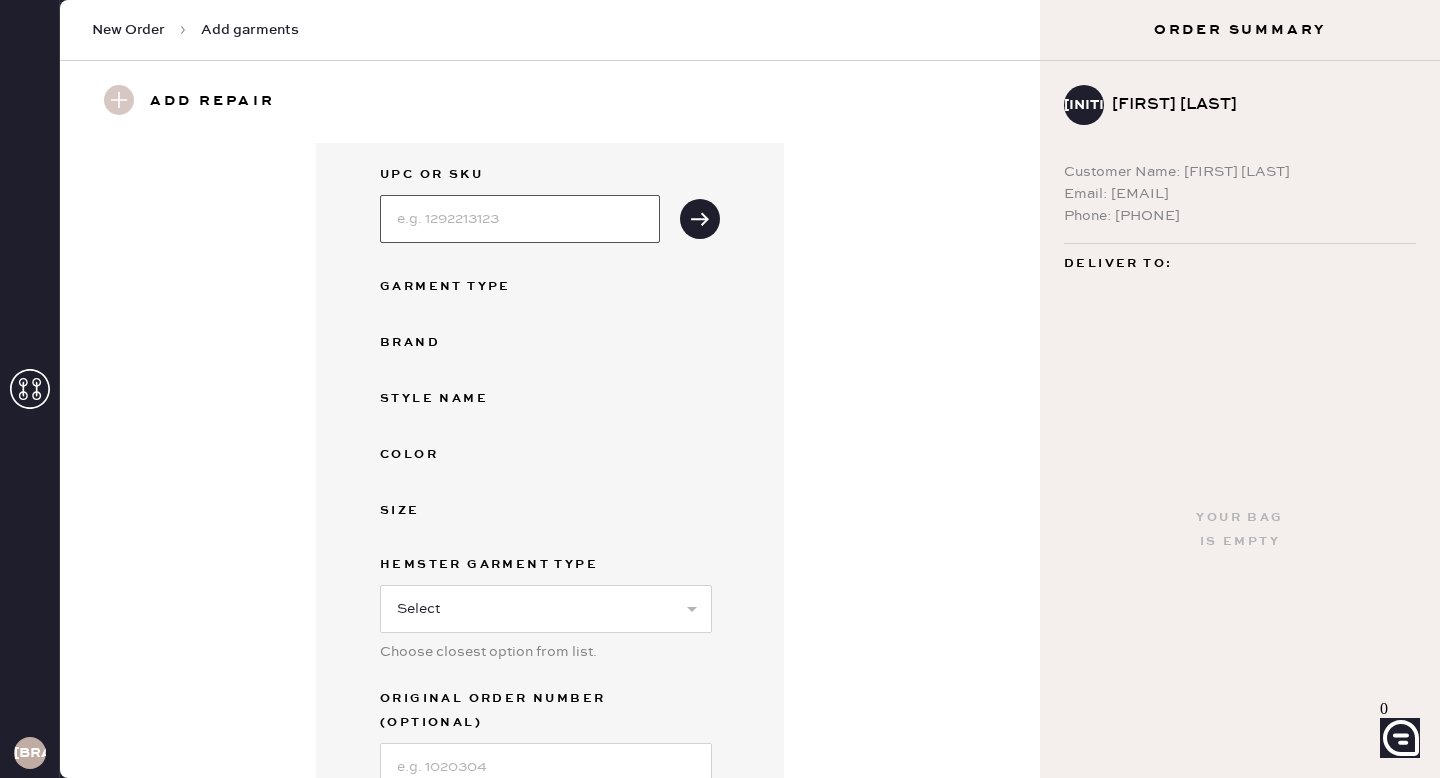 scroll, scrollTop: 118, scrollLeft: 0, axis: vertical 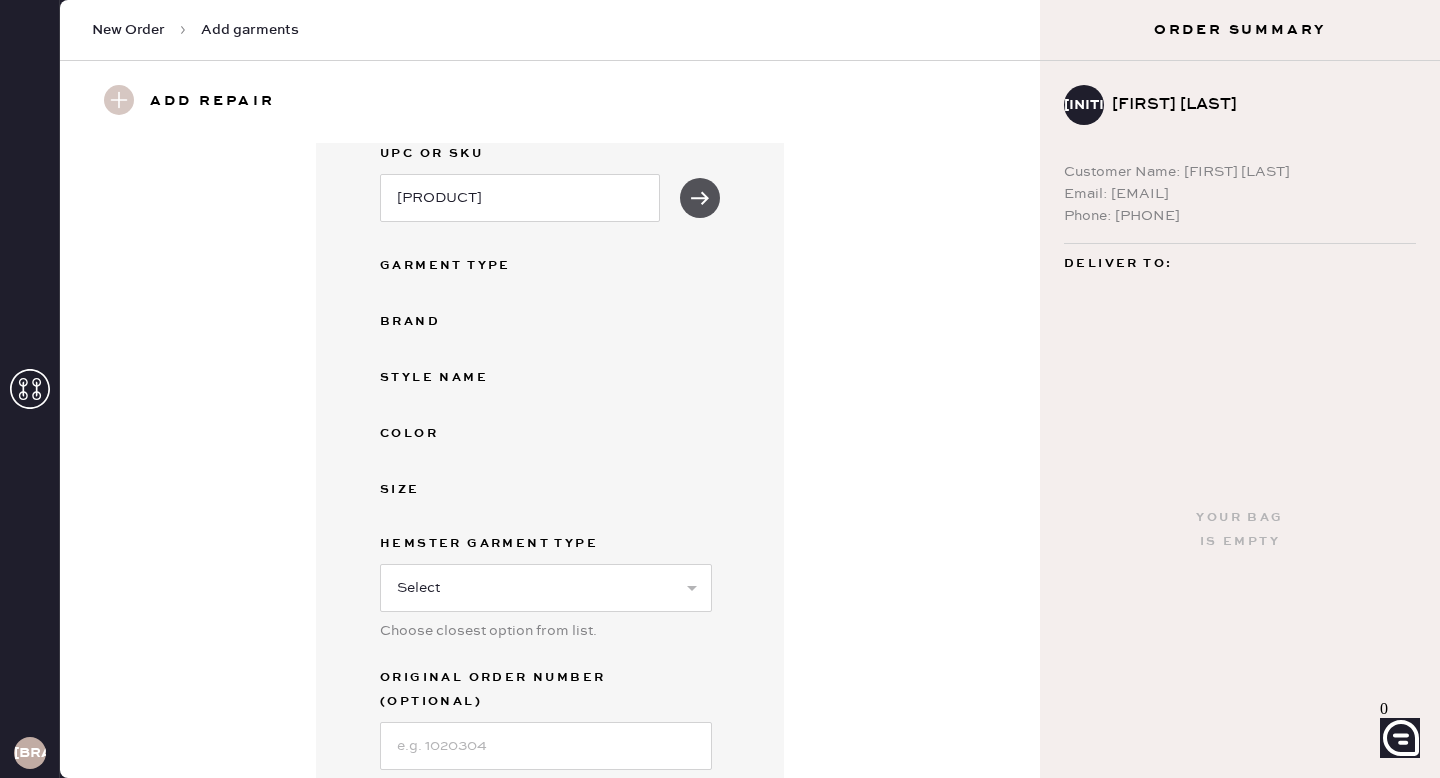 click at bounding box center [700, 198] 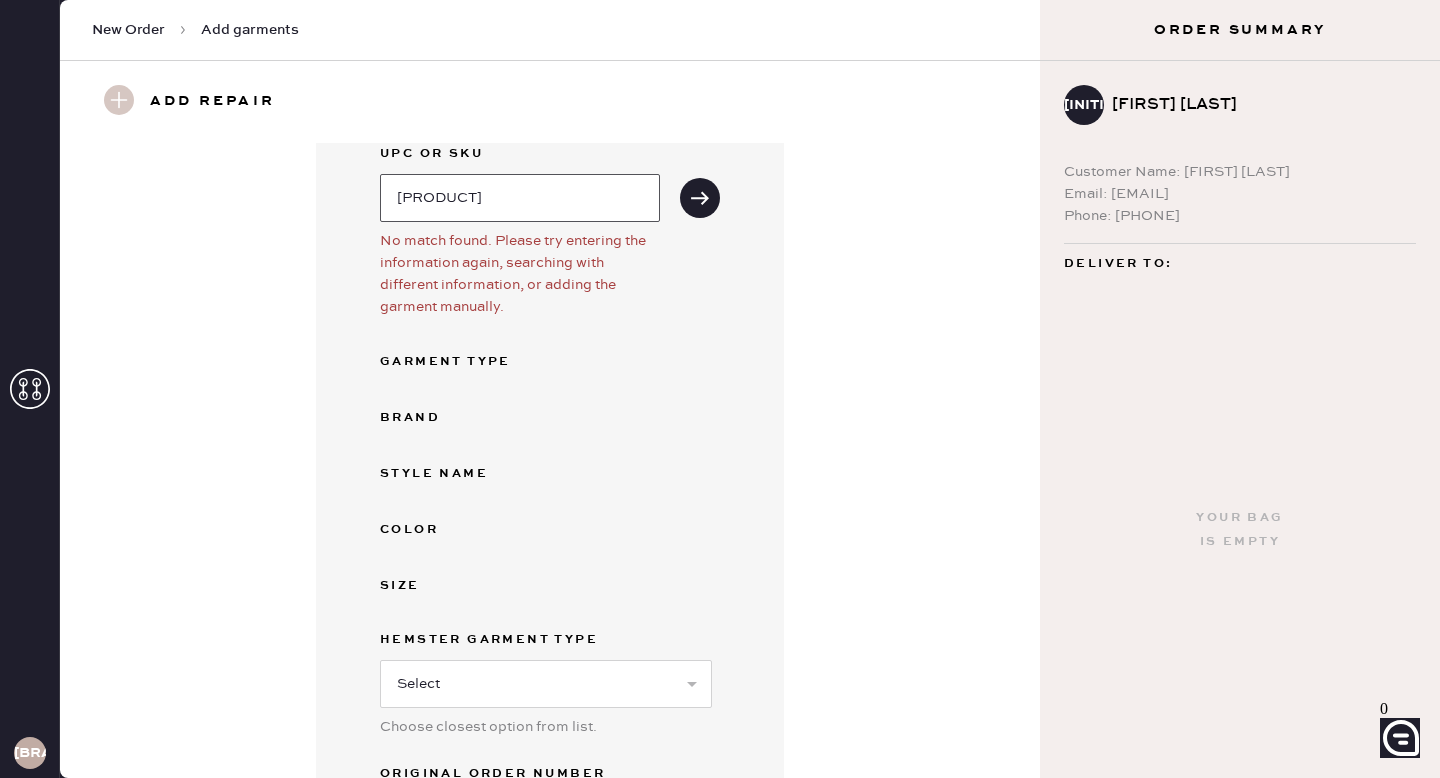 click on "[PRODUCT]" at bounding box center (520, 198) 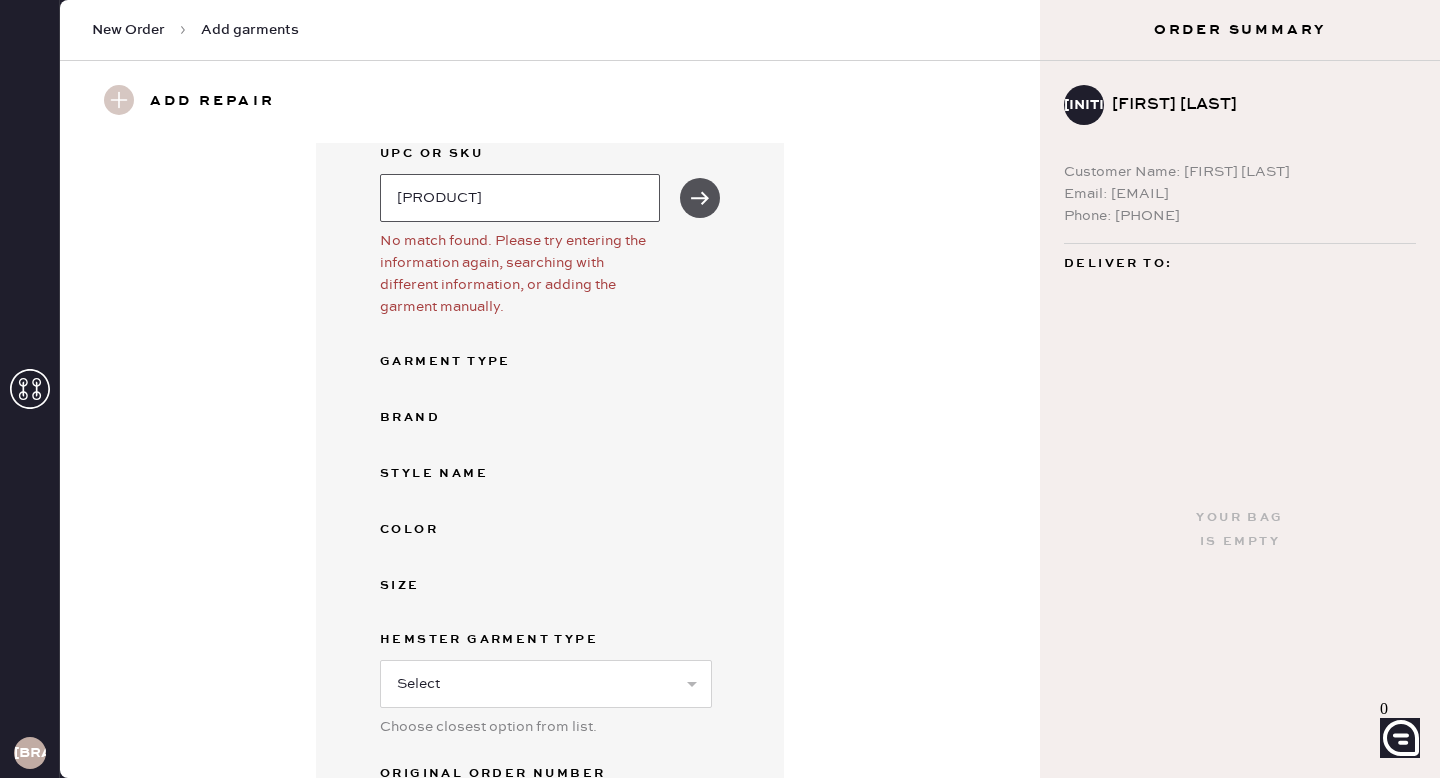 type on "[PRODUCT]" 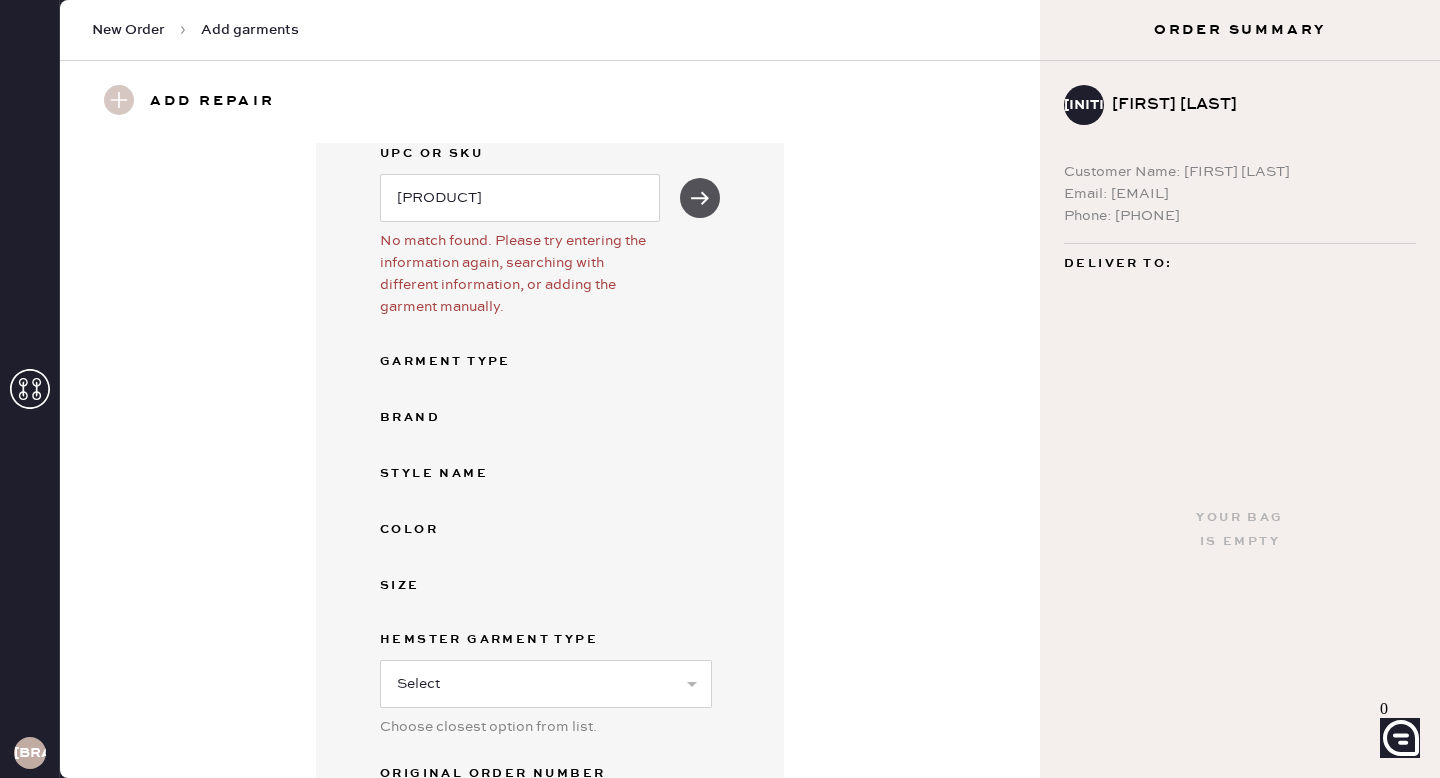 click at bounding box center [700, 198] 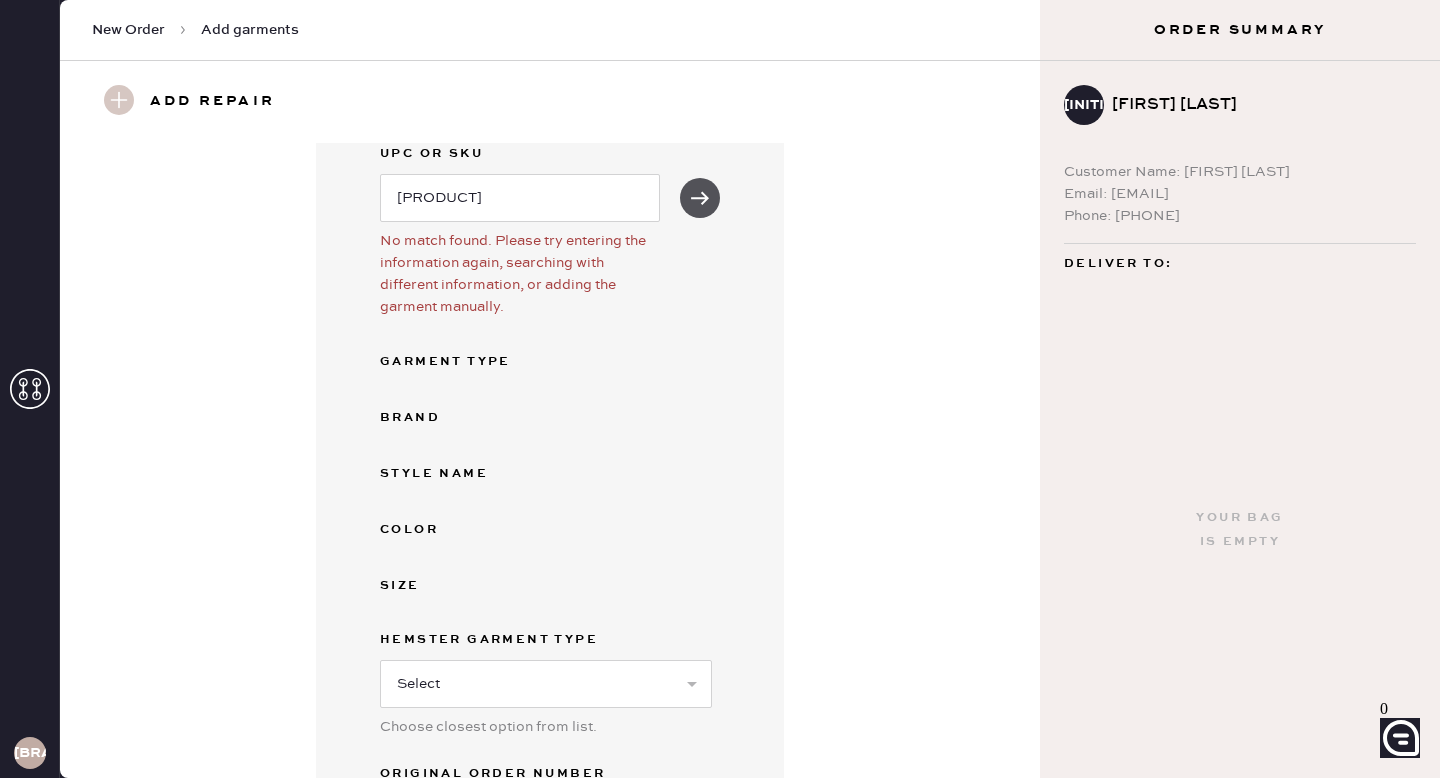 click at bounding box center (700, 197) 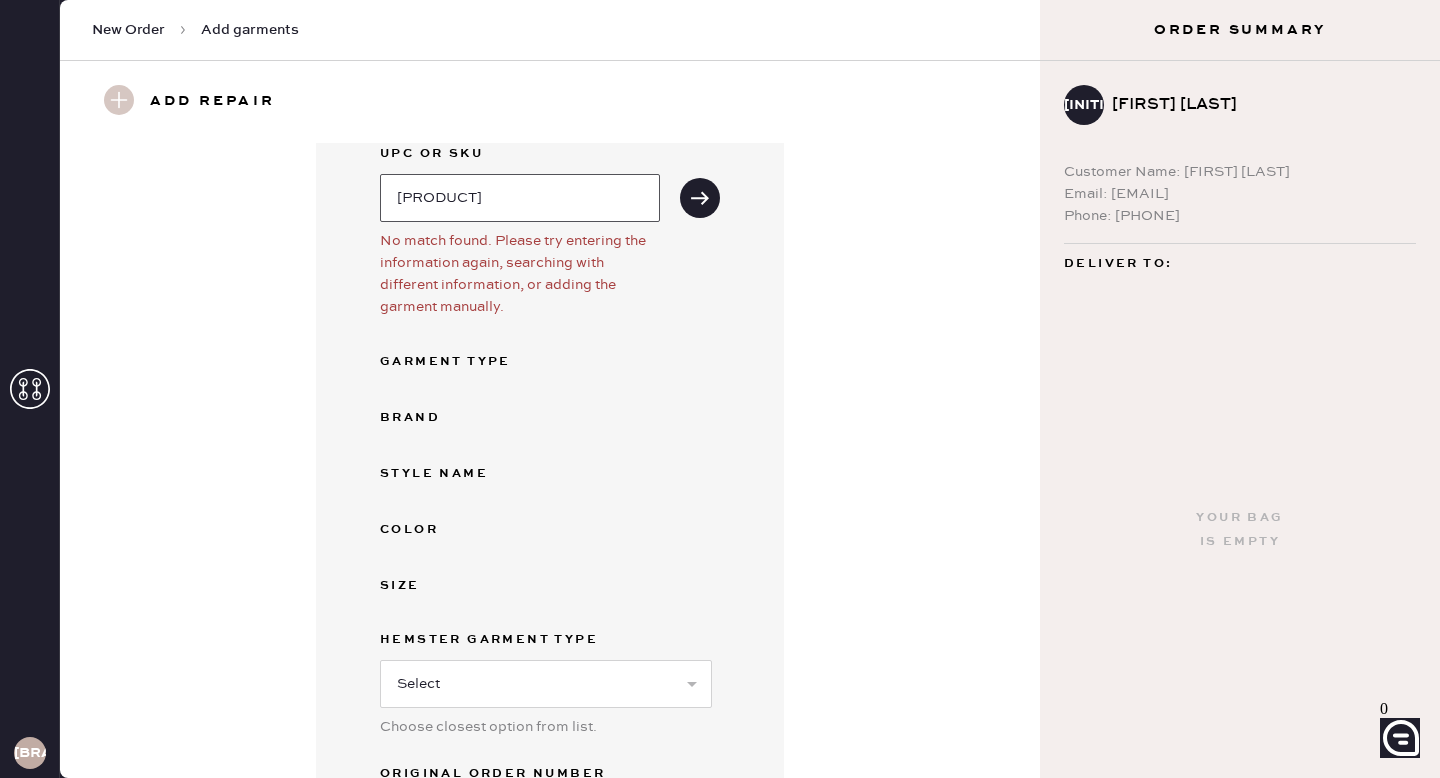 click on "[PRODUCT]" at bounding box center (520, 198) 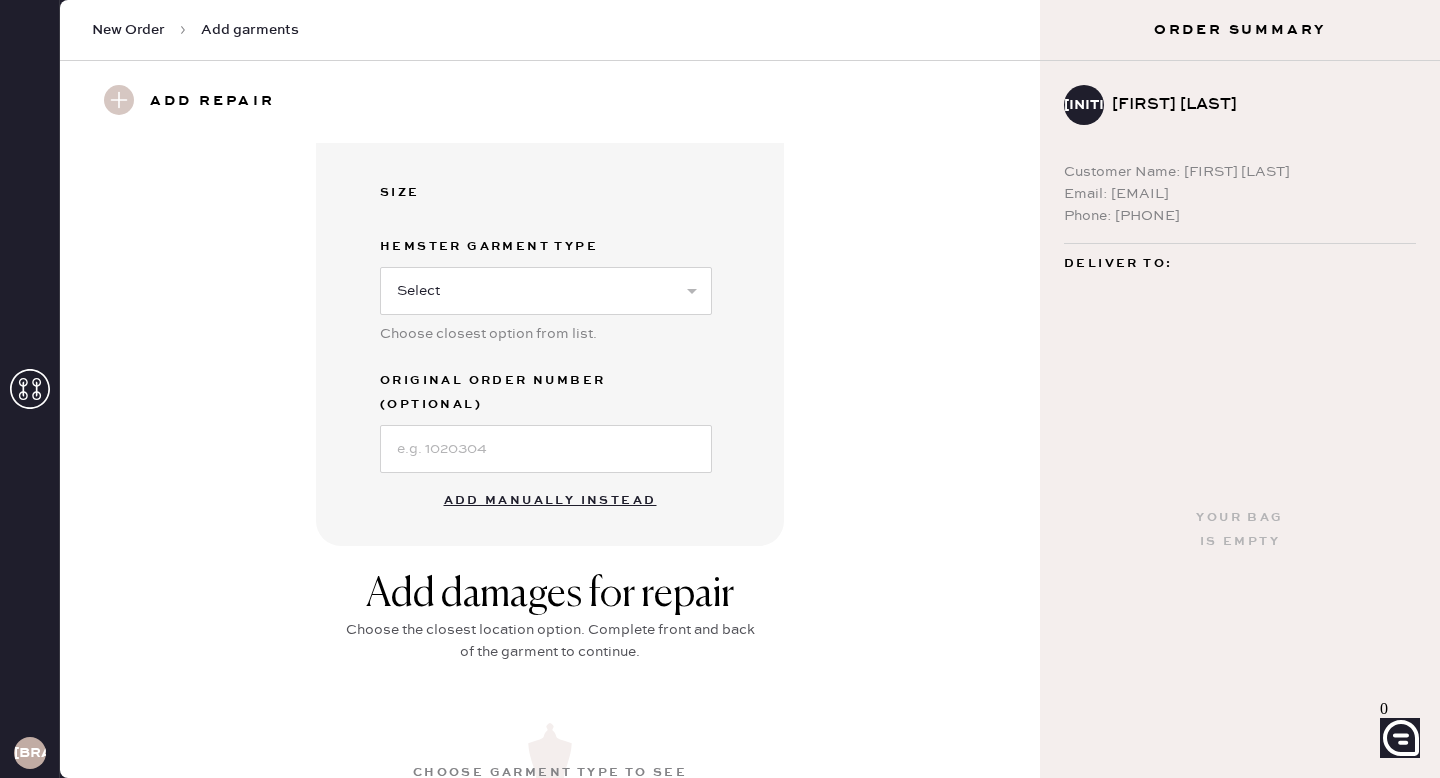 click on "Add manually instead" at bounding box center (550, 501) 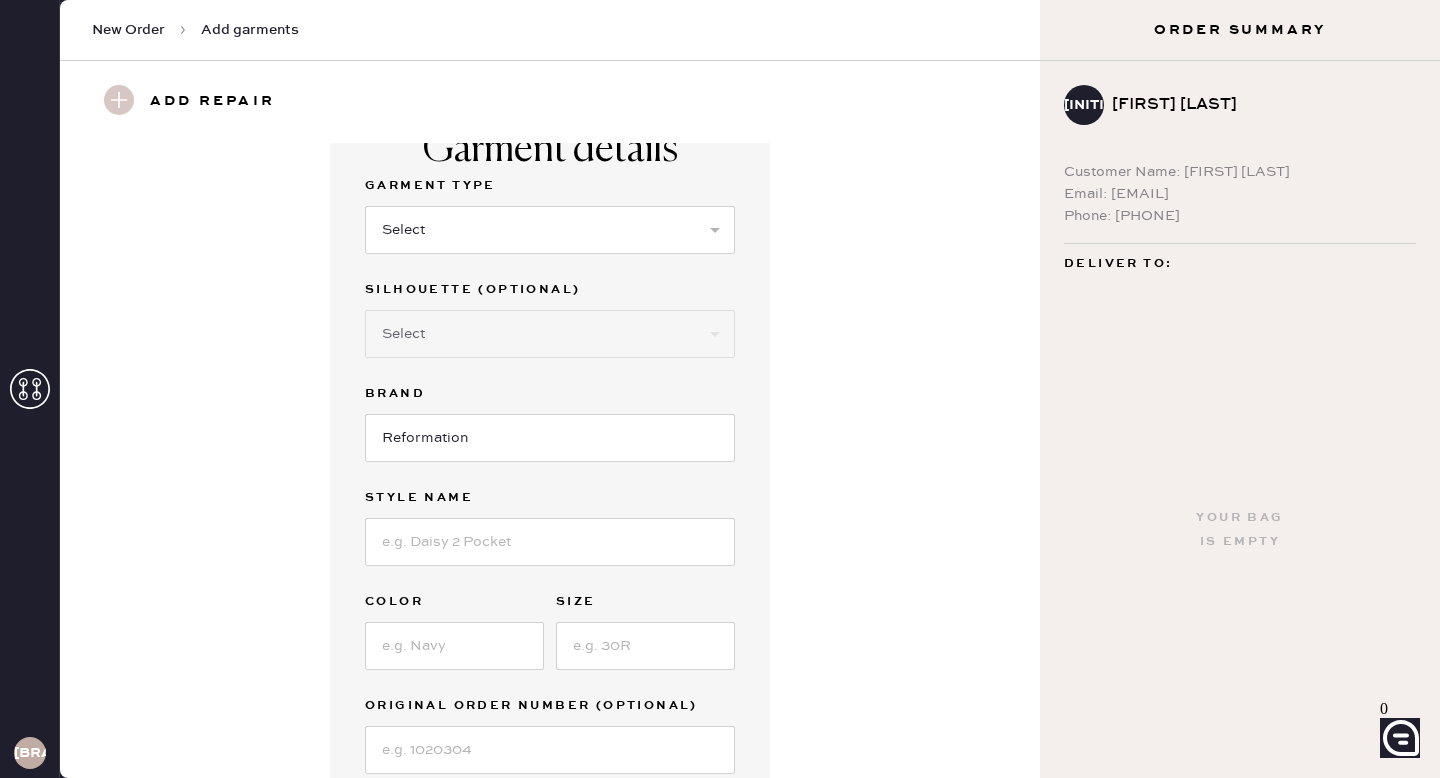 scroll, scrollTop: 0, scrollLeft: 0, axis: both 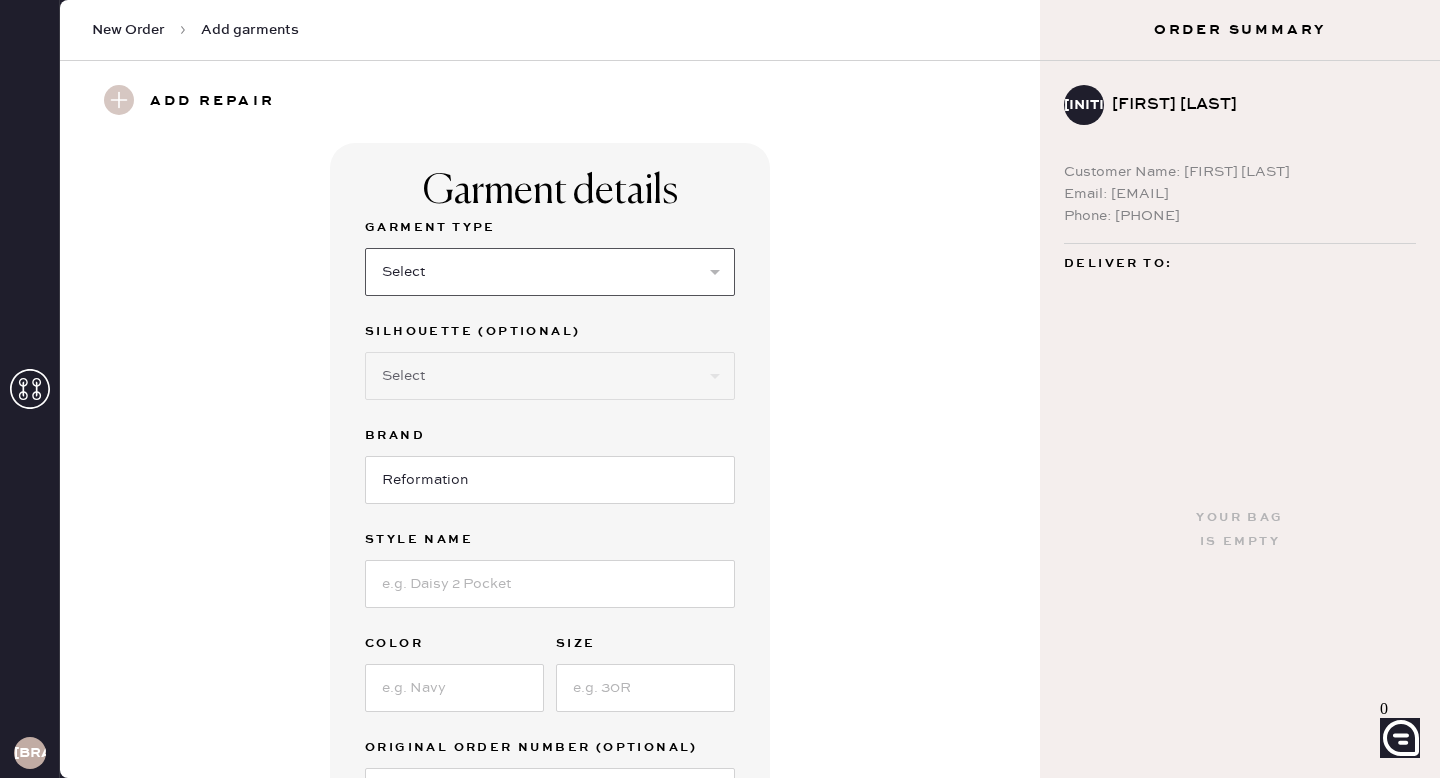 click on "Select Basic Skirt Jeans Leggings Pants Shorts Basic Sleeved Dress Basic Sleeveless Dress Basic Strap Dress Strap Jumpsuit Button Down Top Sleeved Top Sleeveless Top" at bounding box center [550, 272] 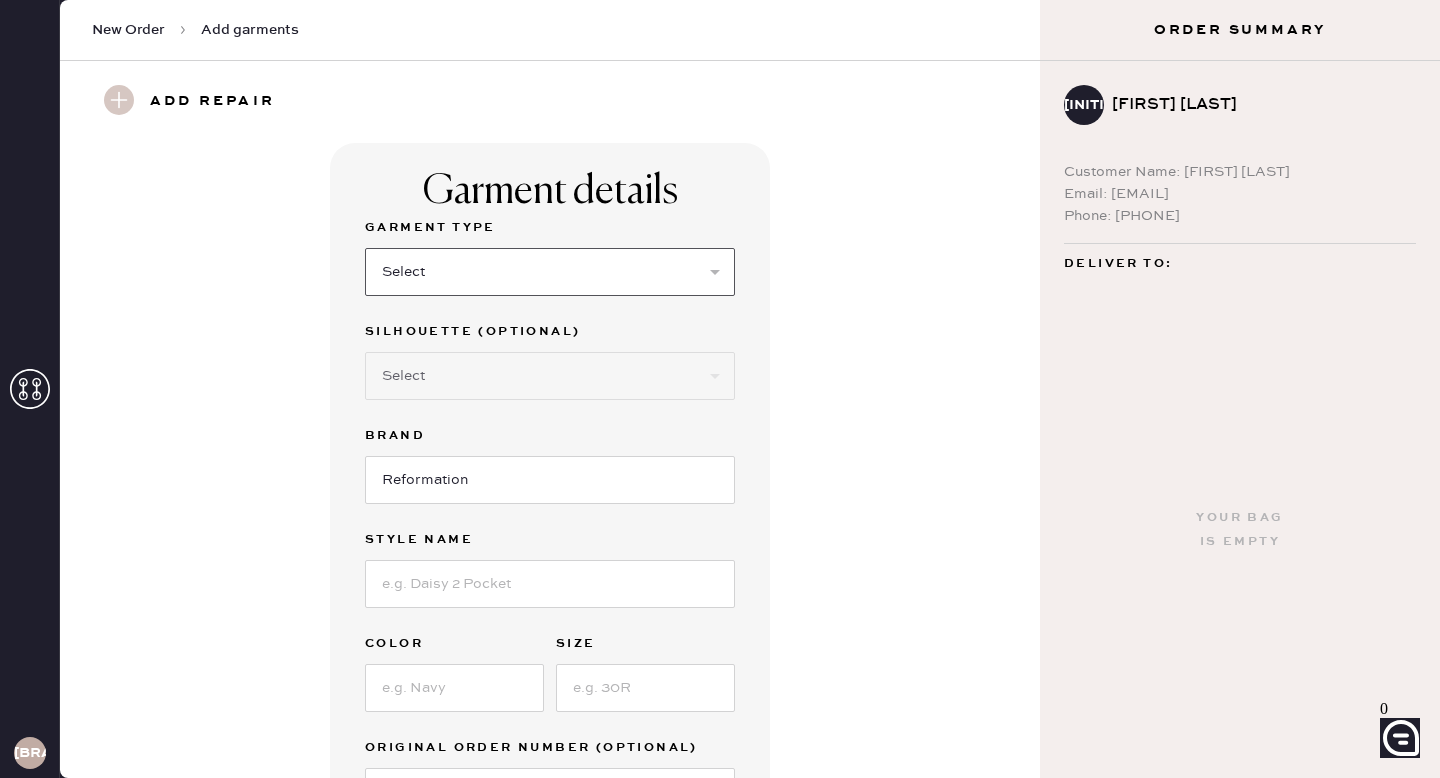 select on "5" 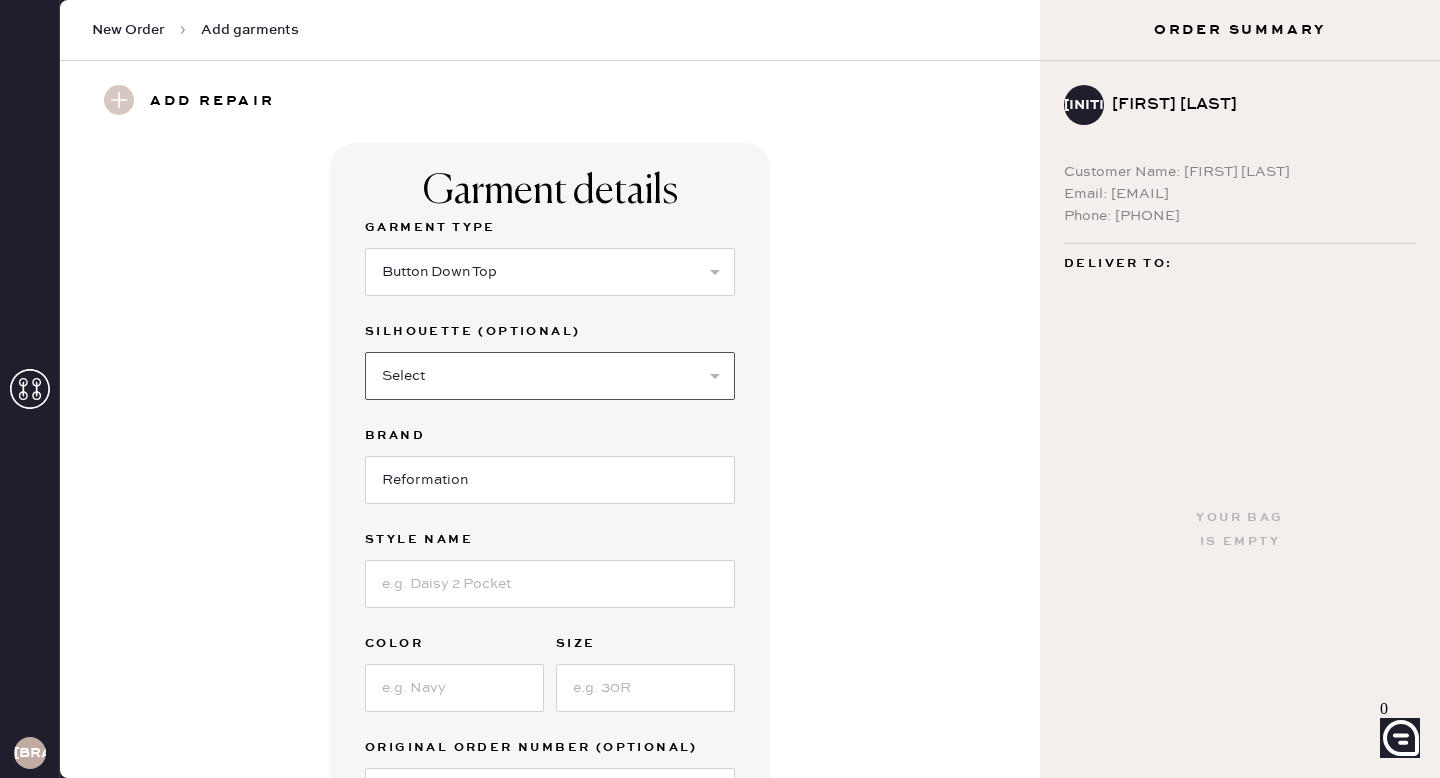 click on "[PRODUCT]" at bounding box center (550, 376) 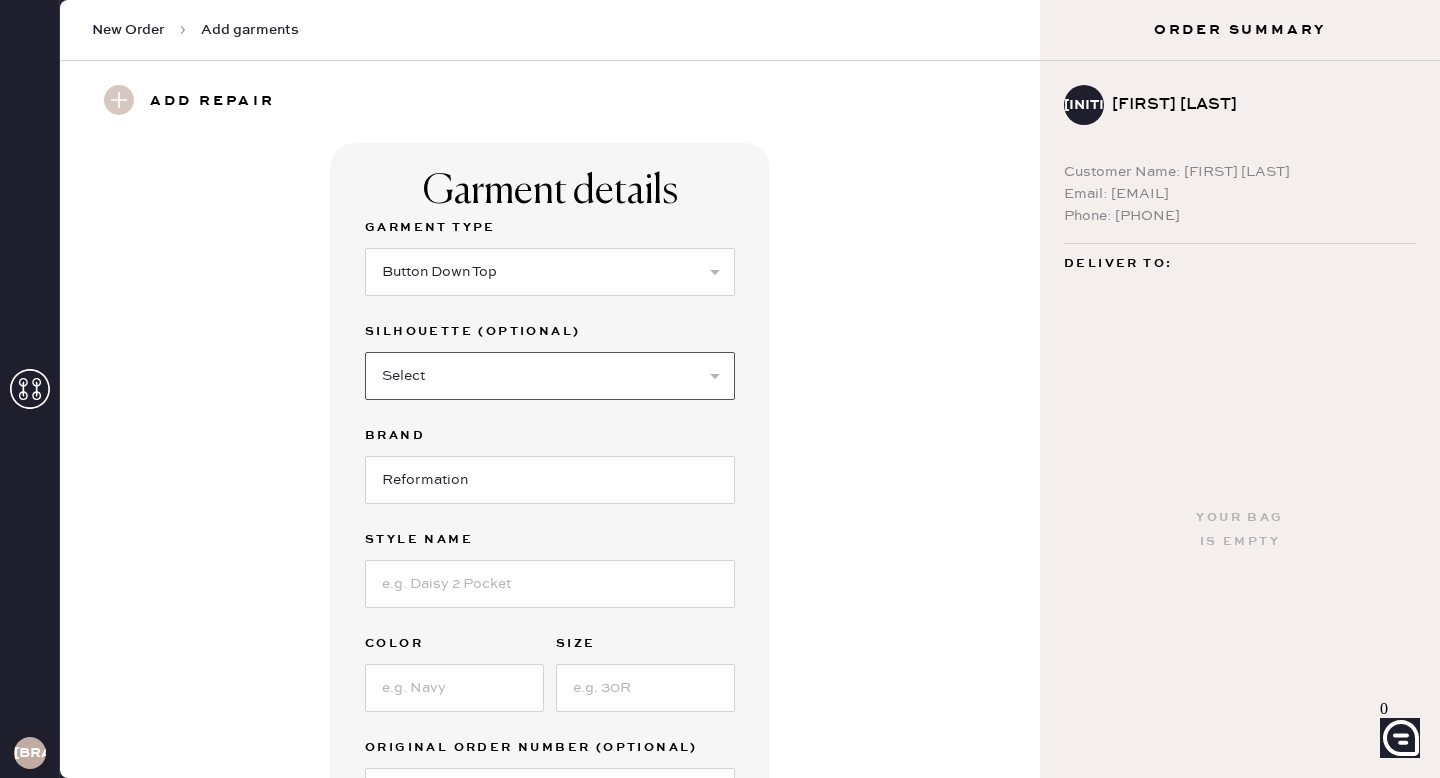 select on "18" 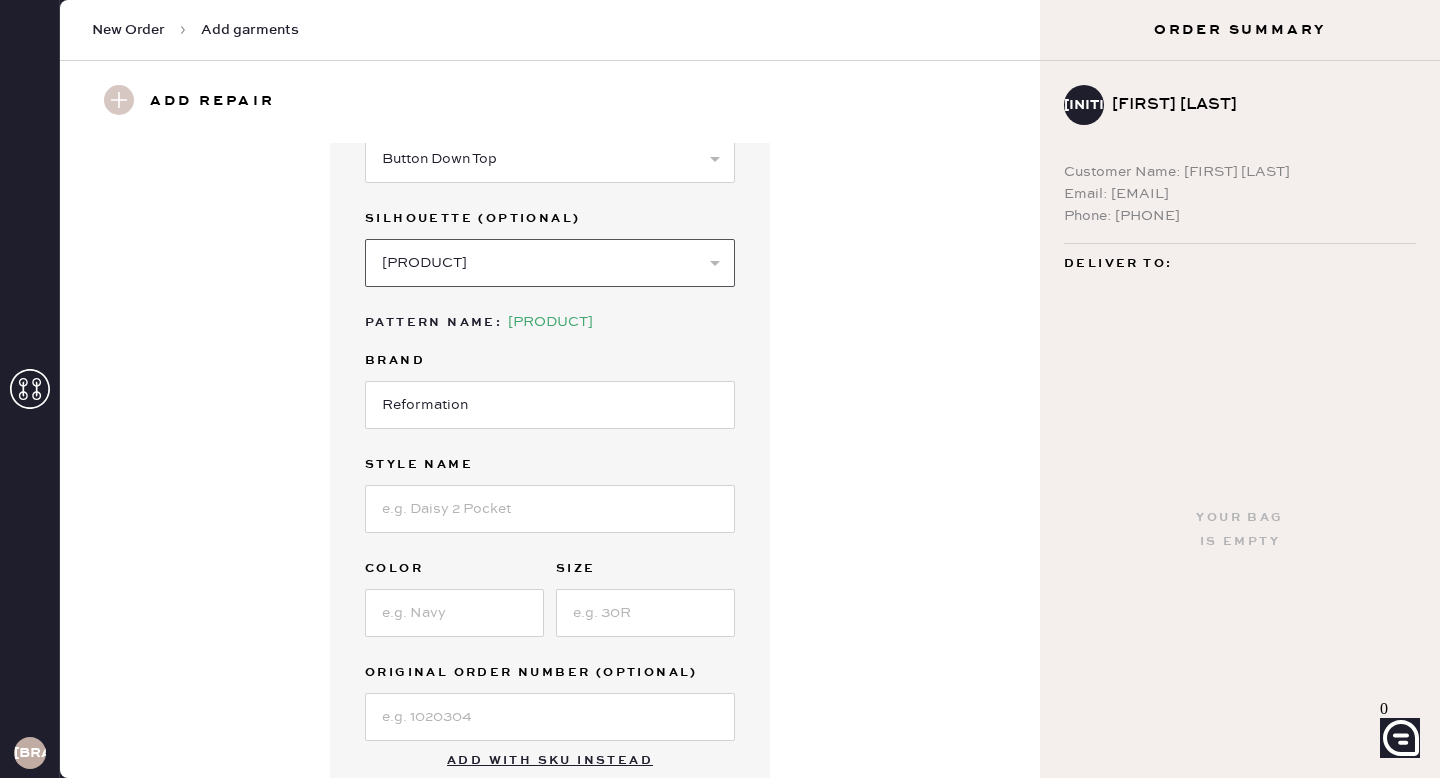 scroll, scrollTop: 132, scrollLeft: 0, axis: vertical 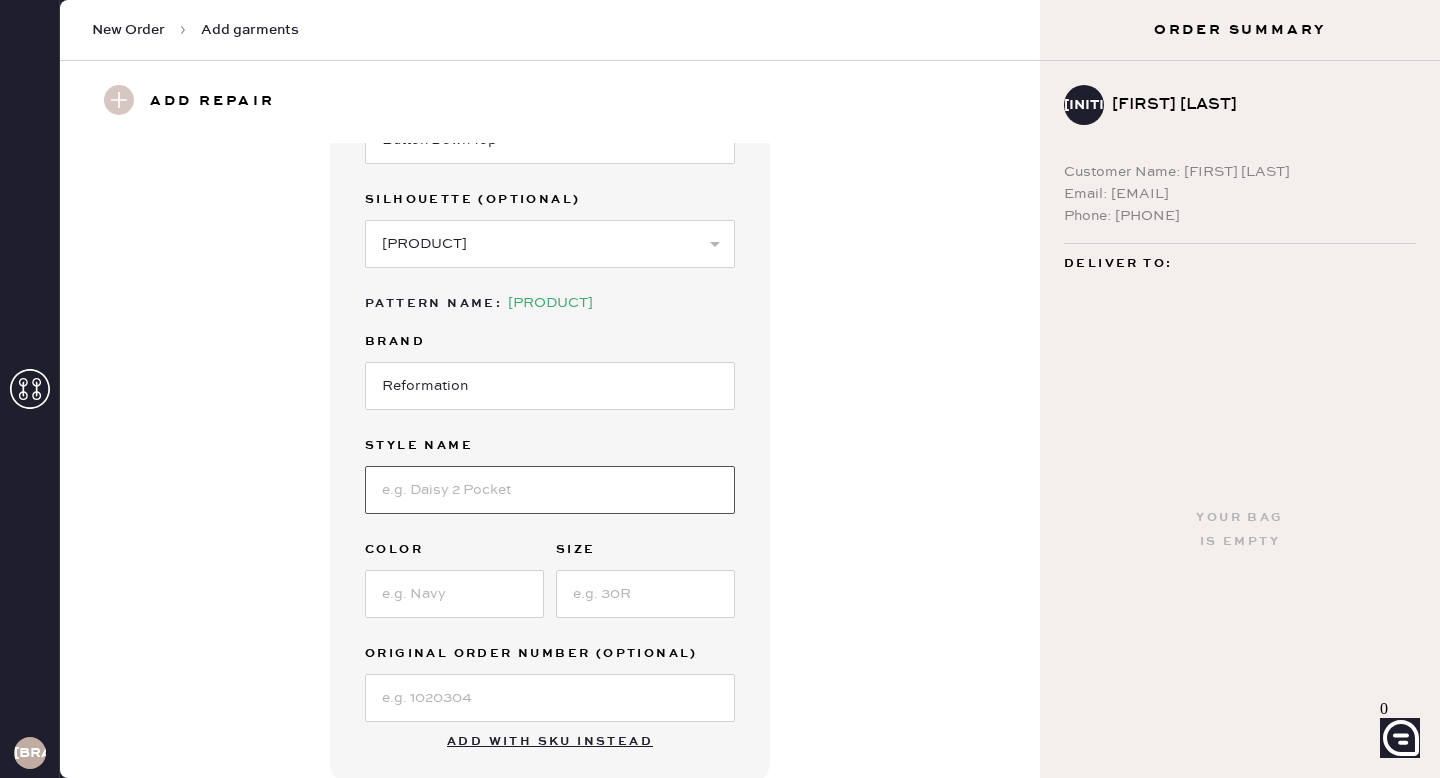 click at bounding box center (550, 490) 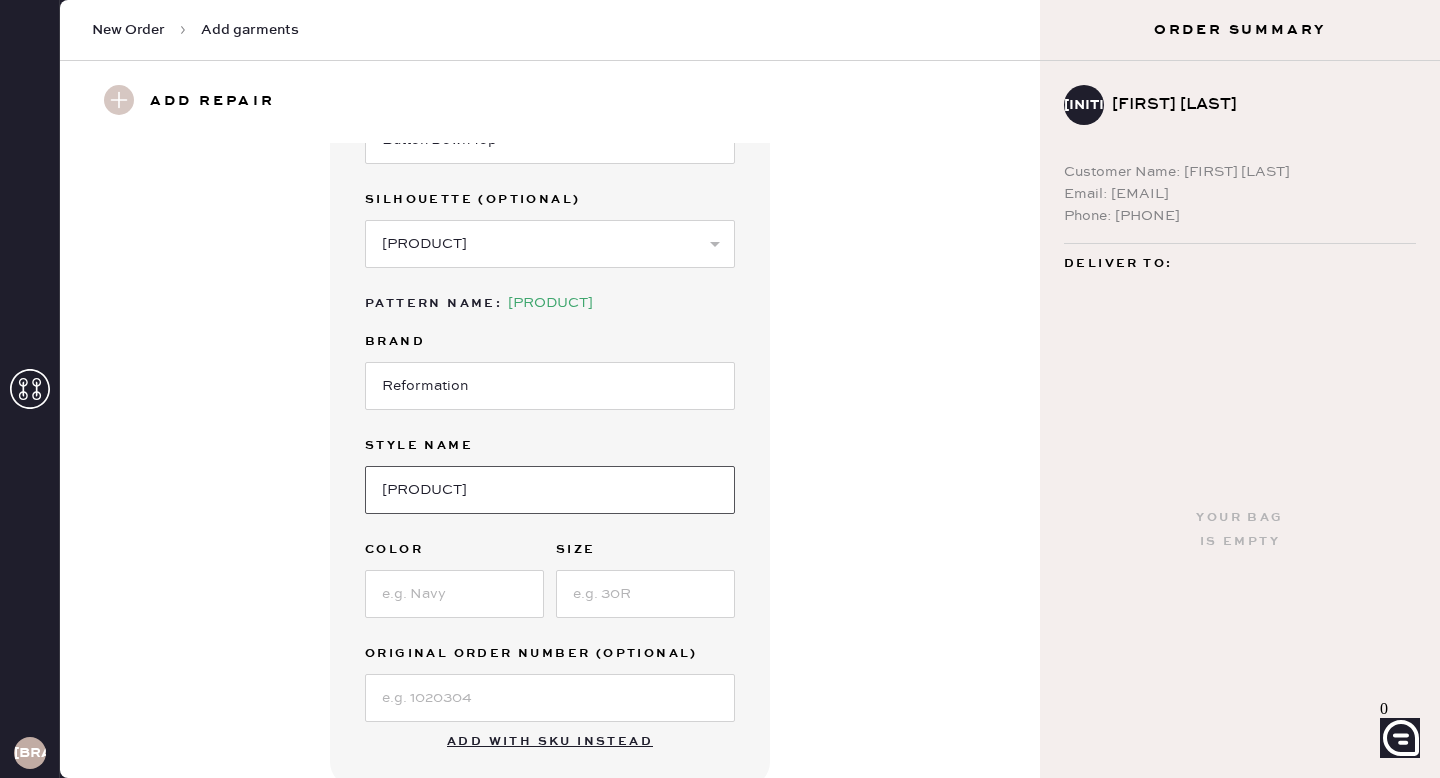 type on "[PRODUCT]" 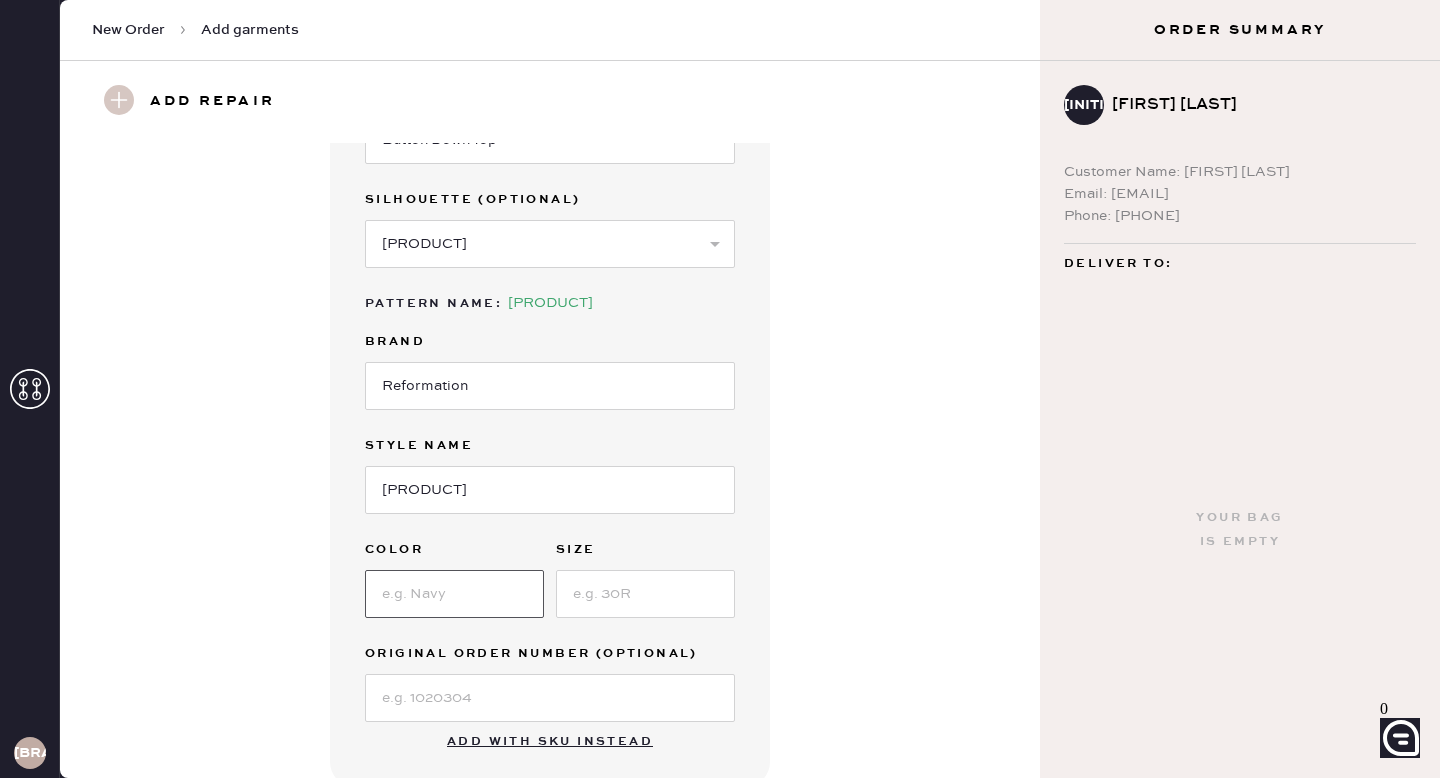 click at bounding box center (454, 594) 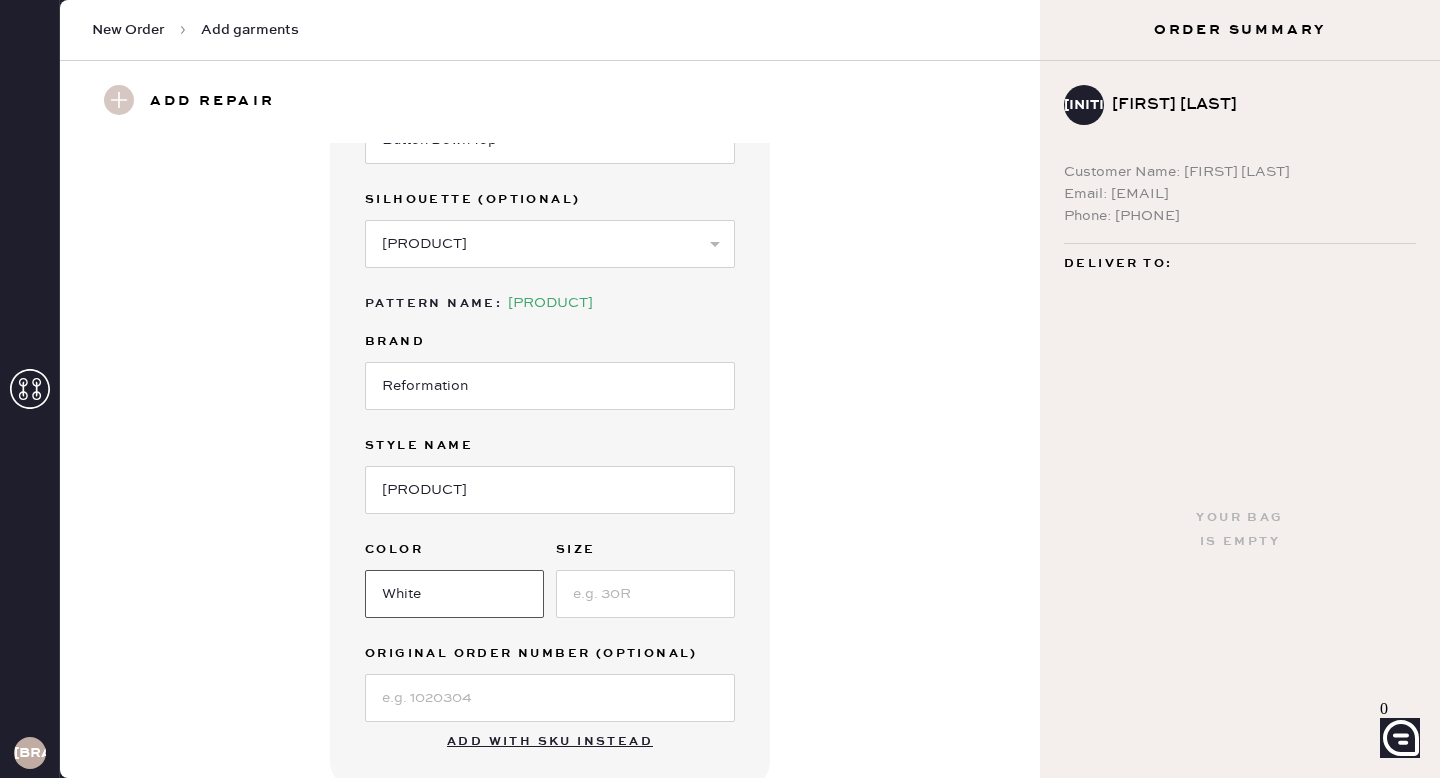 type on "White" 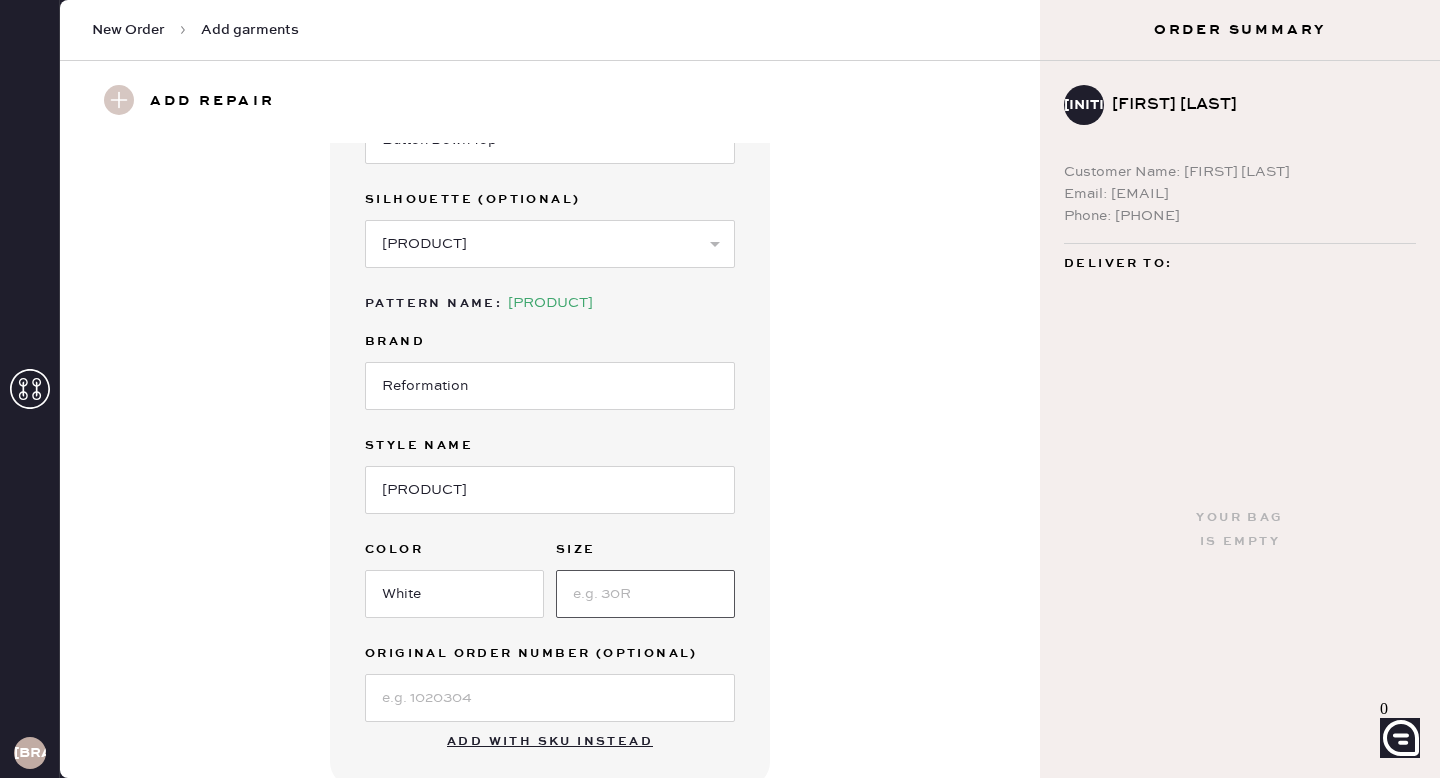 click at bounding box center (645, 594) 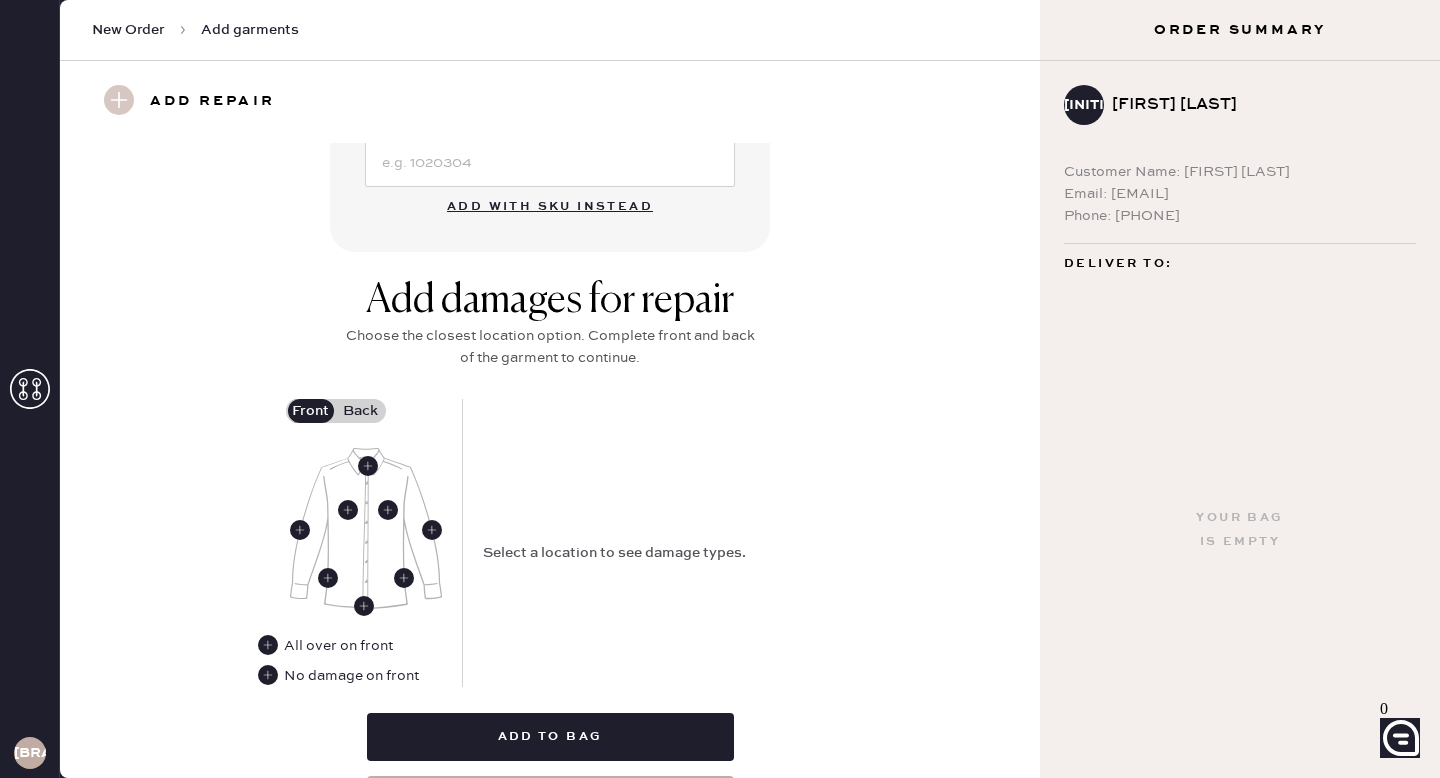 scroll, scrollTop: 747, scrollLeft: 0, axis: vertical 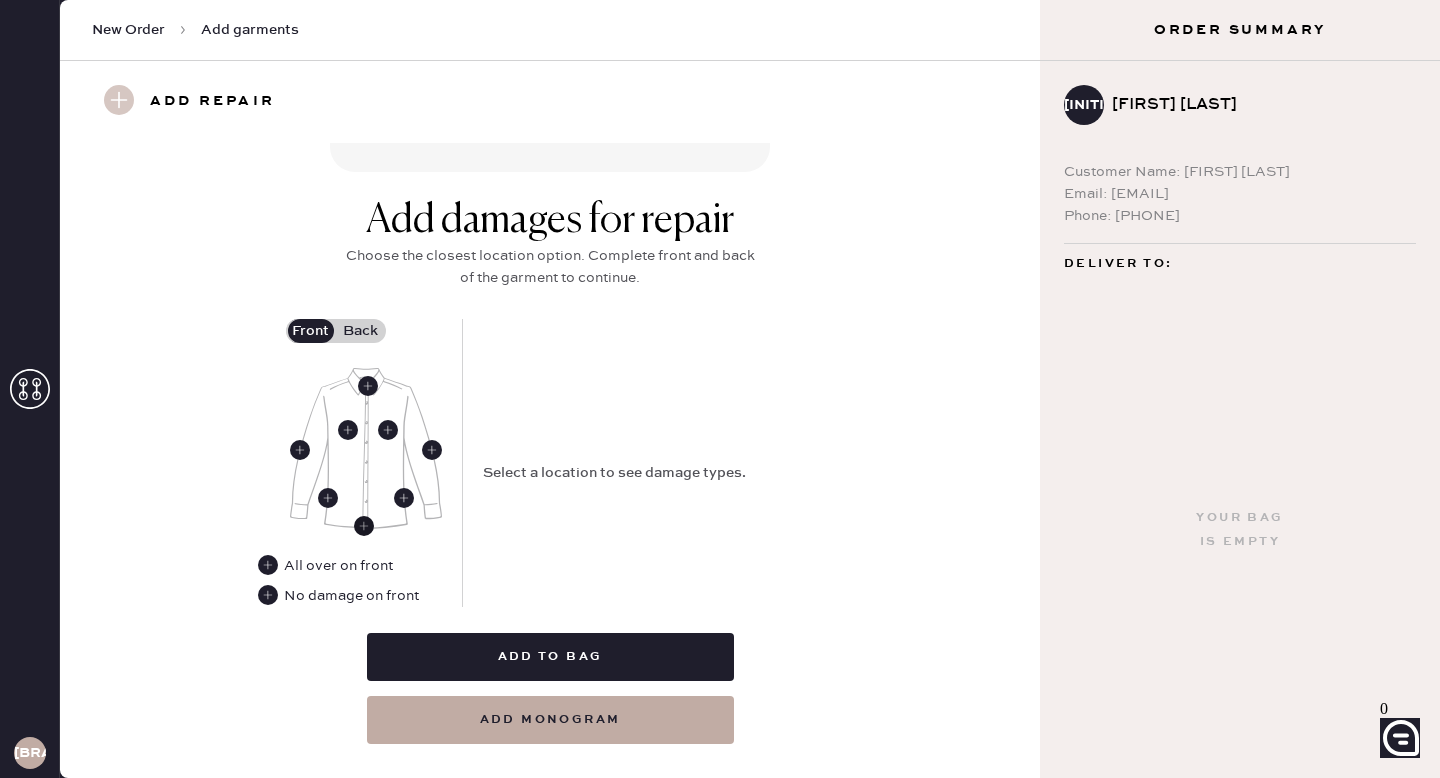 type on "4" 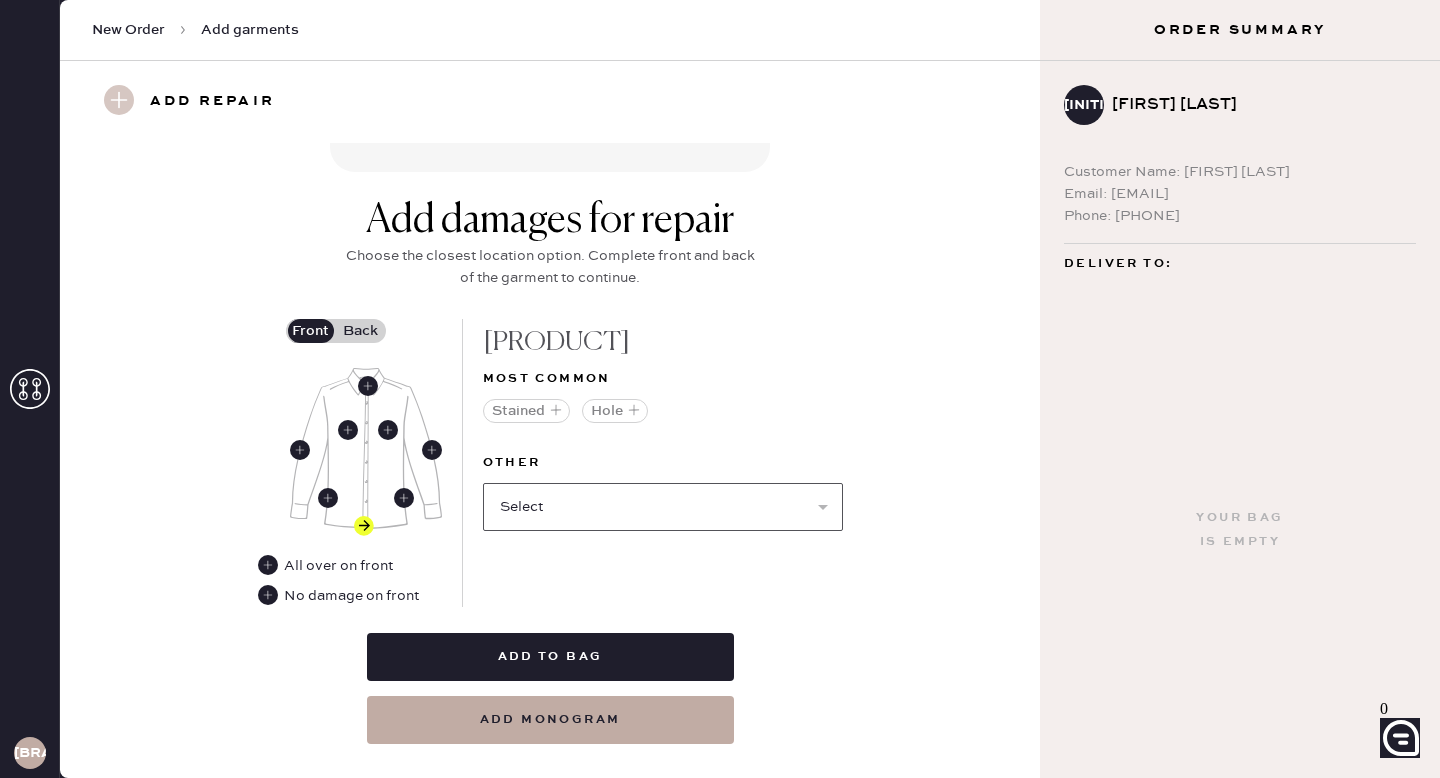 click on "[PRODUCT]" at bounding box center [663, 507] 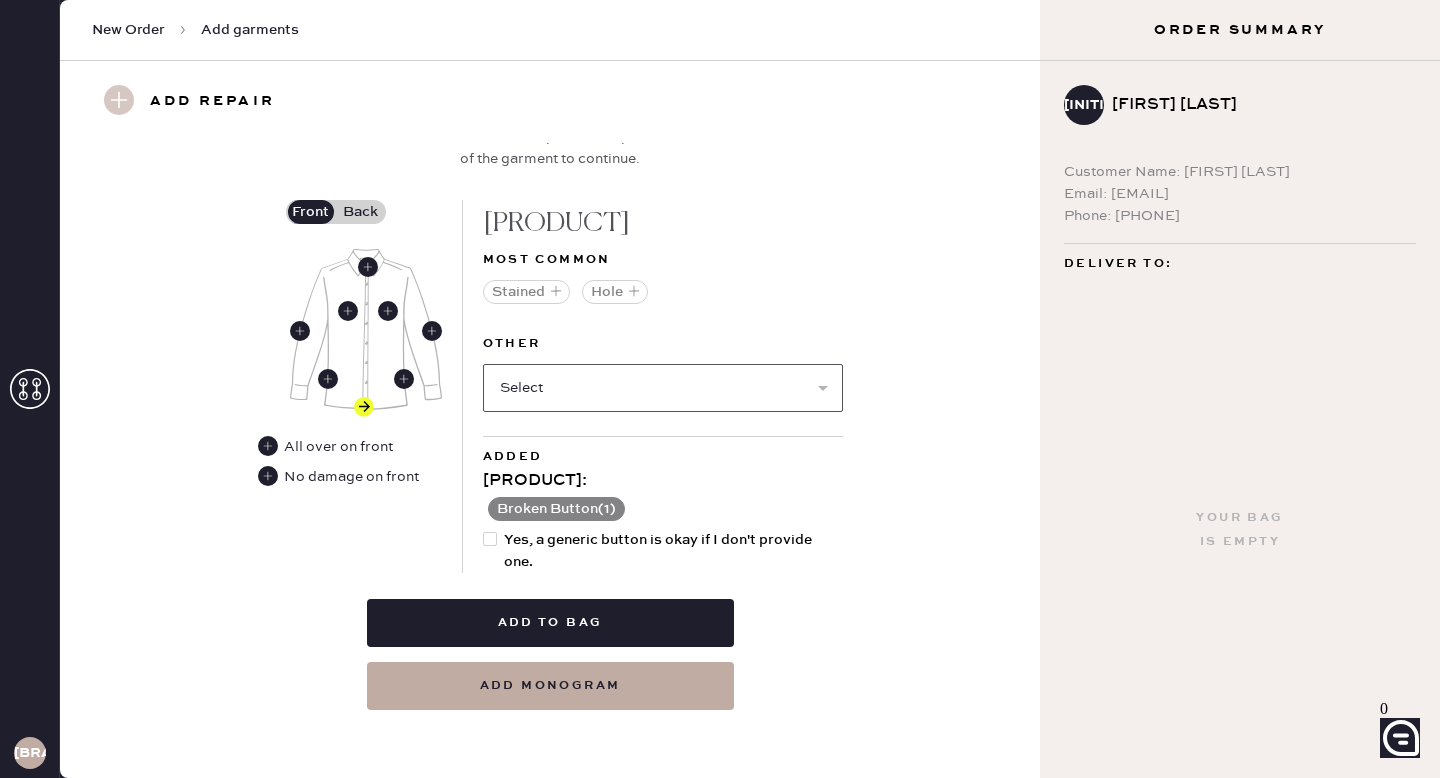scroll, scrollTop: 868, scrollLeft: 0, axis: vertical 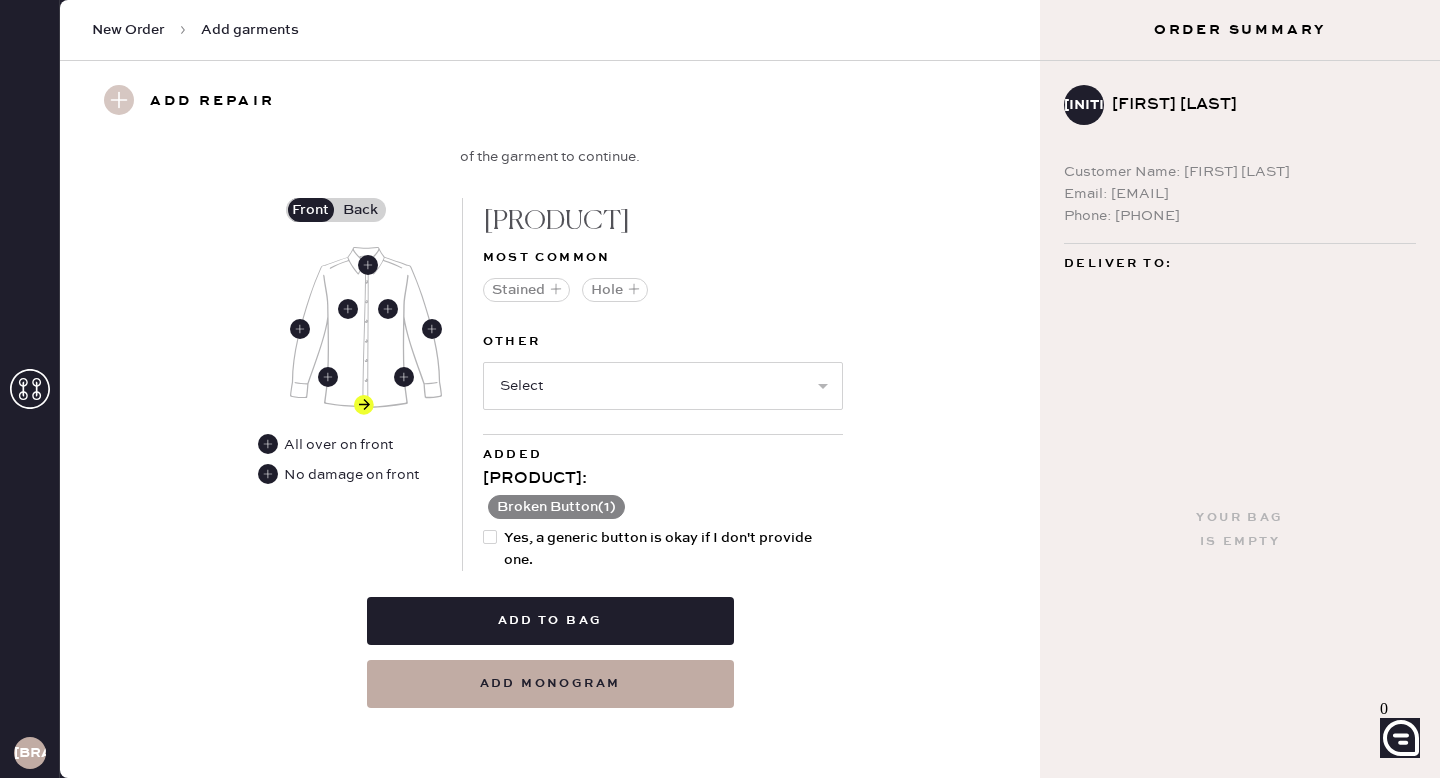 click on "Back" at bounding box center [361, 210] 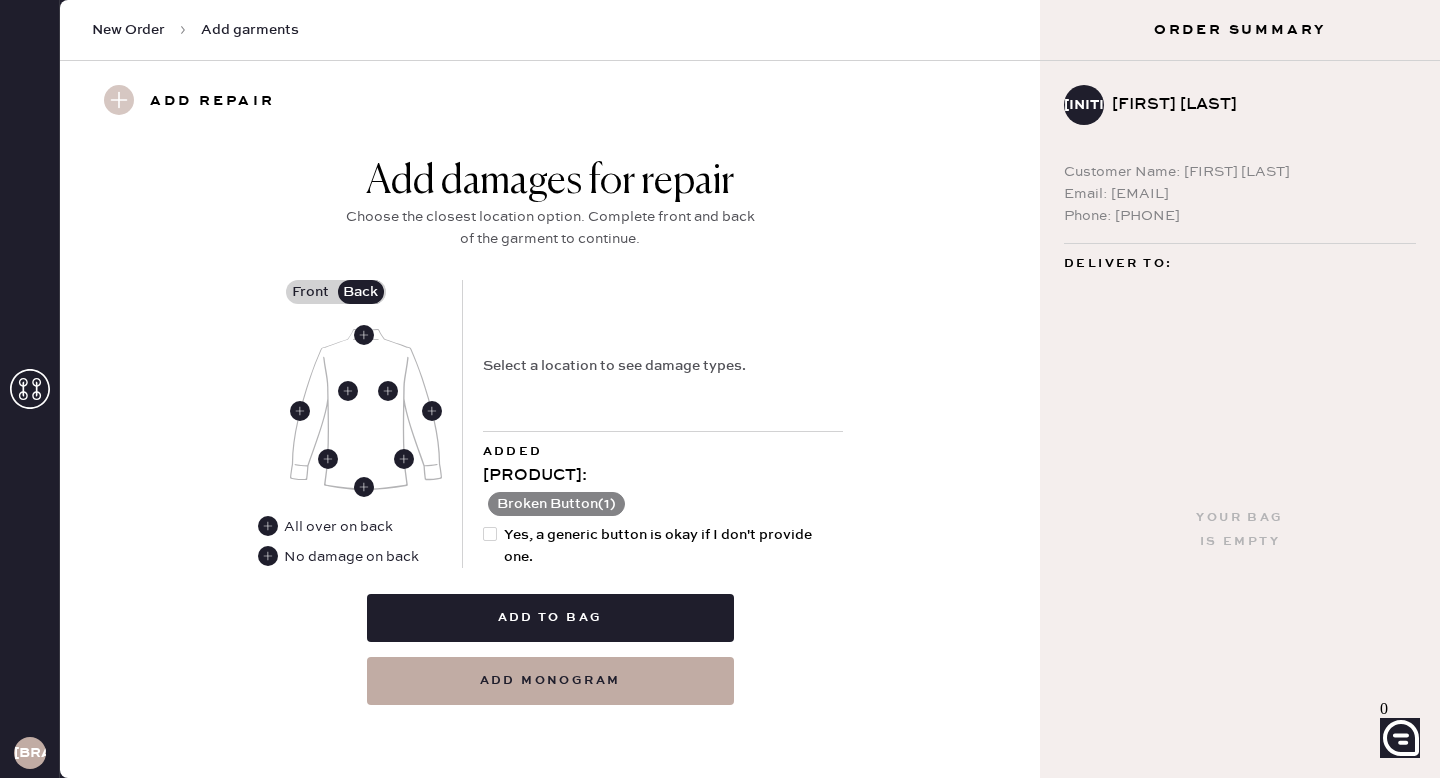 scroll, scrollTop: 785, scrollLeft: 0, axis: vertical 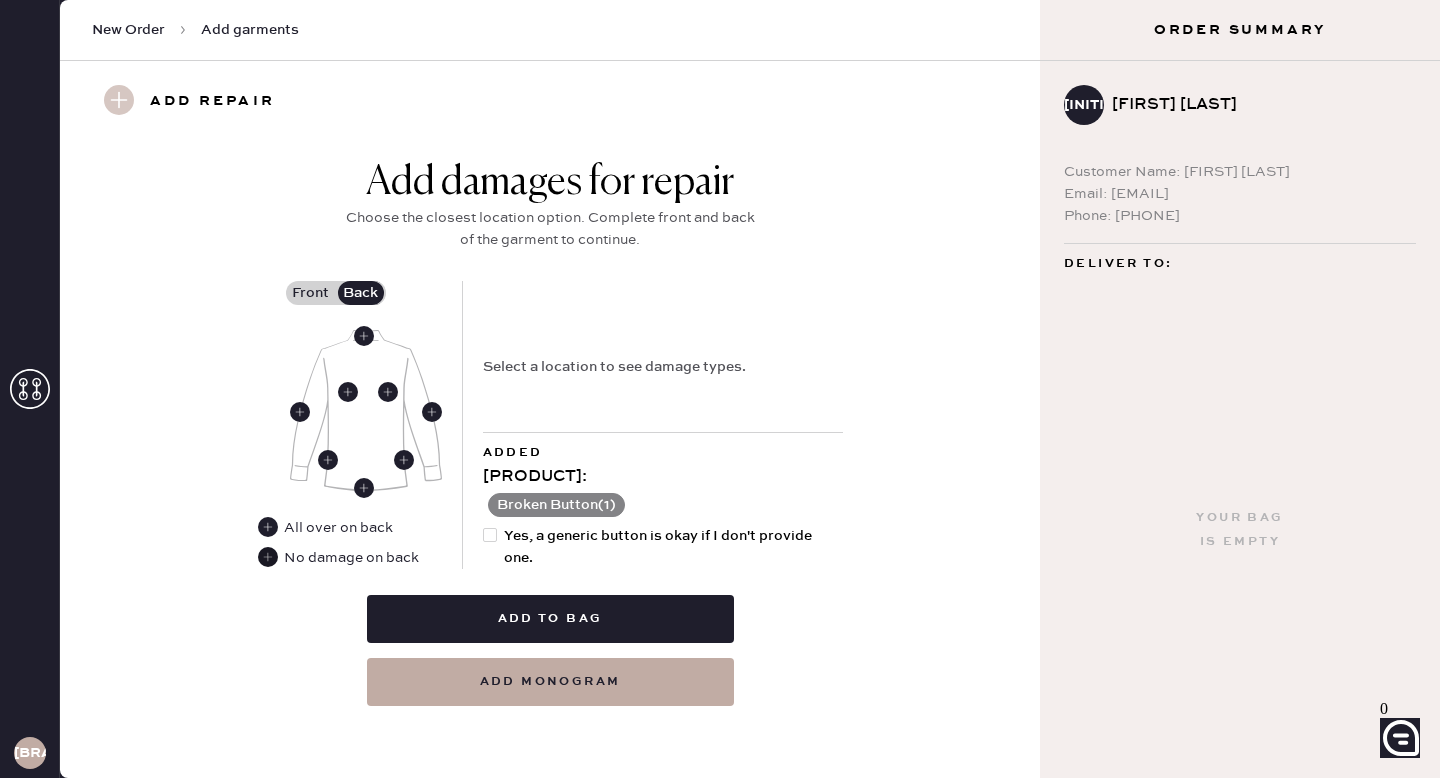 click at bounding box center [268, 557] 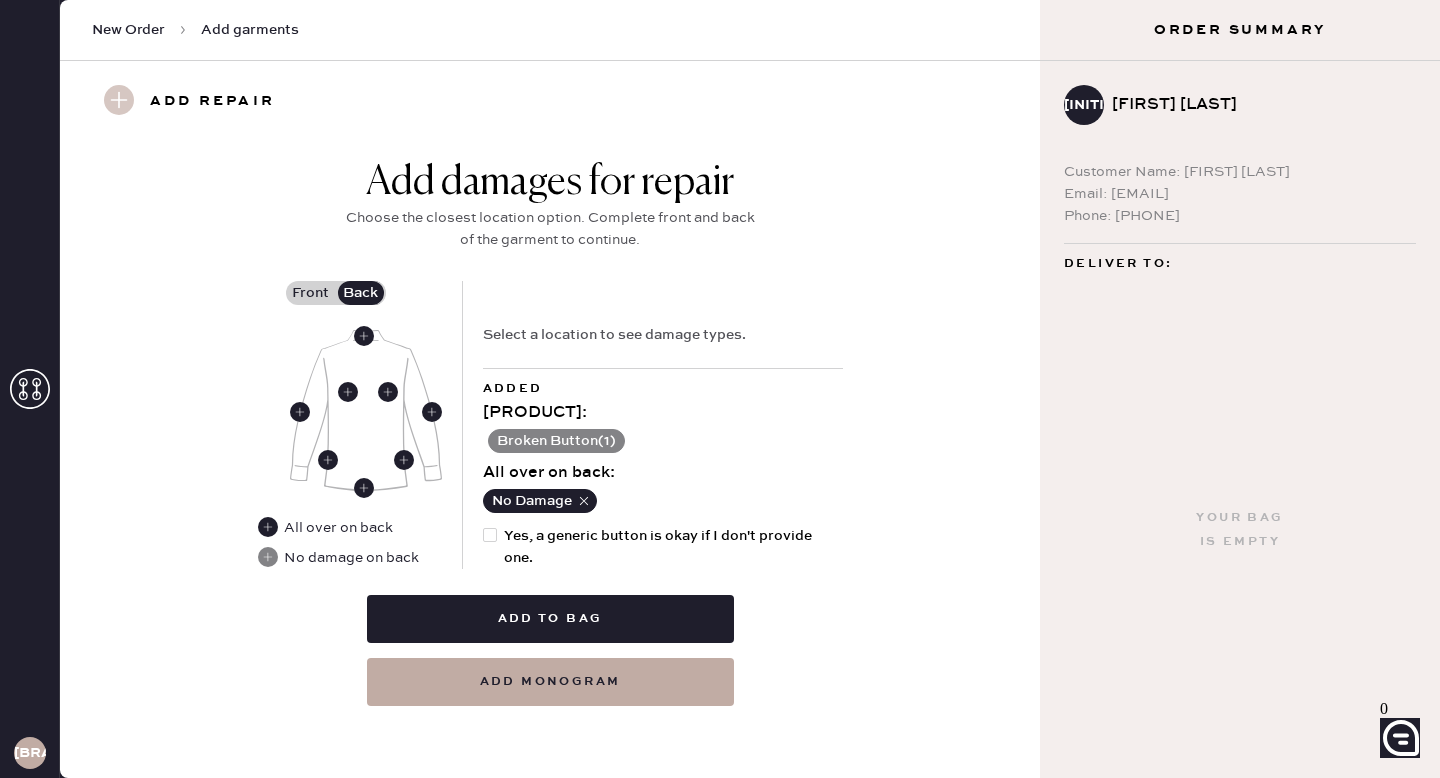 click on "Front" at bounding box center (311, 293) 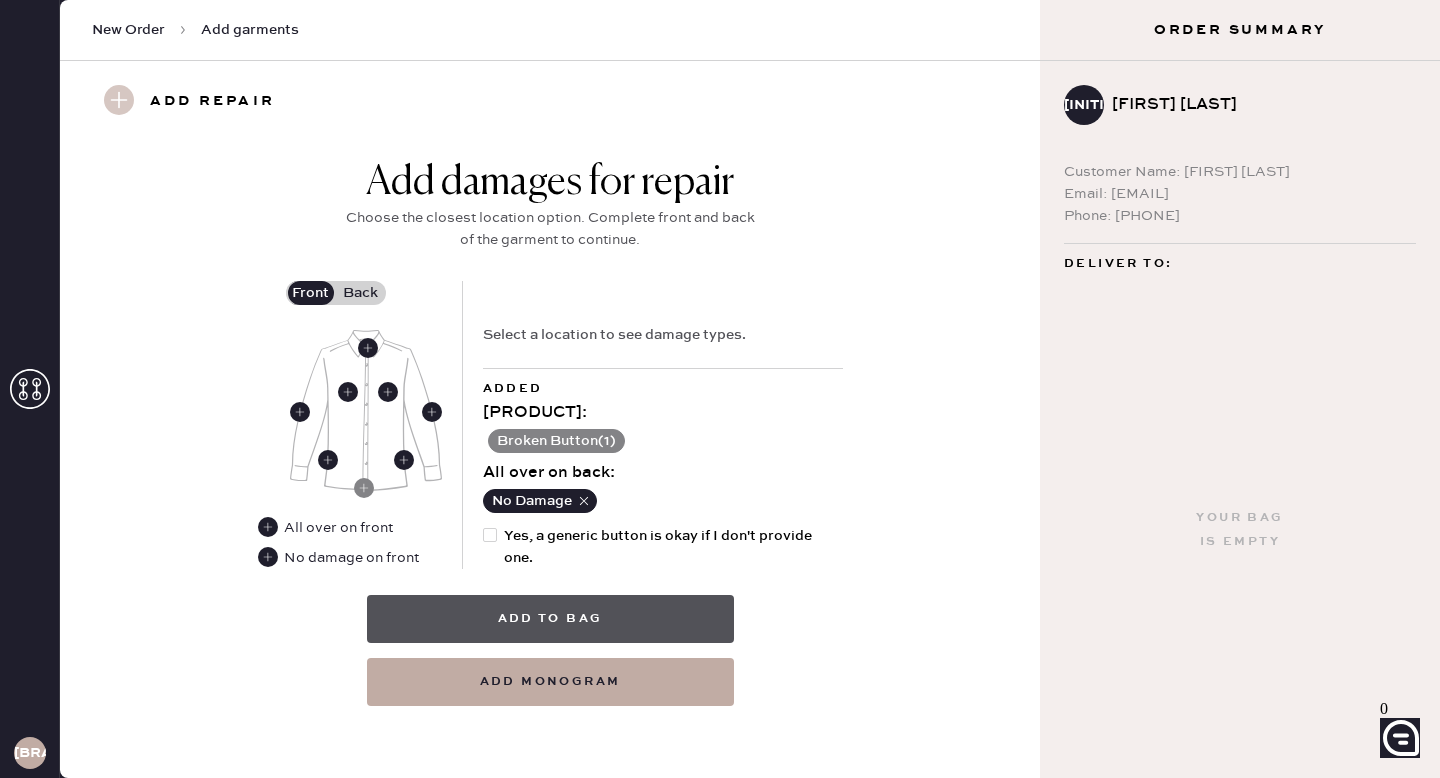 click on "Add to bag" at bounding box center (550, 619) 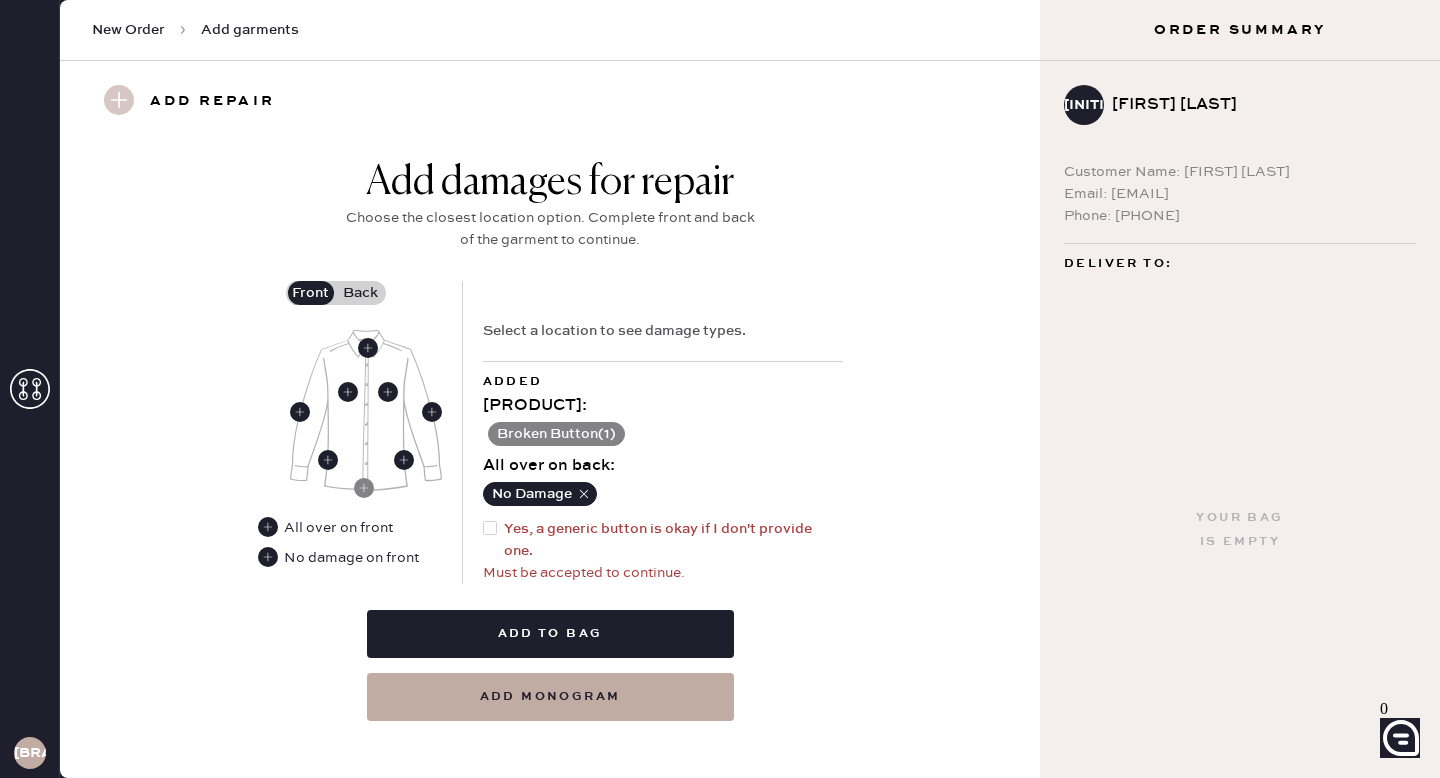 click on "Yes, a generic button is okay if I don't provide one." at bounding box center (673, 540) 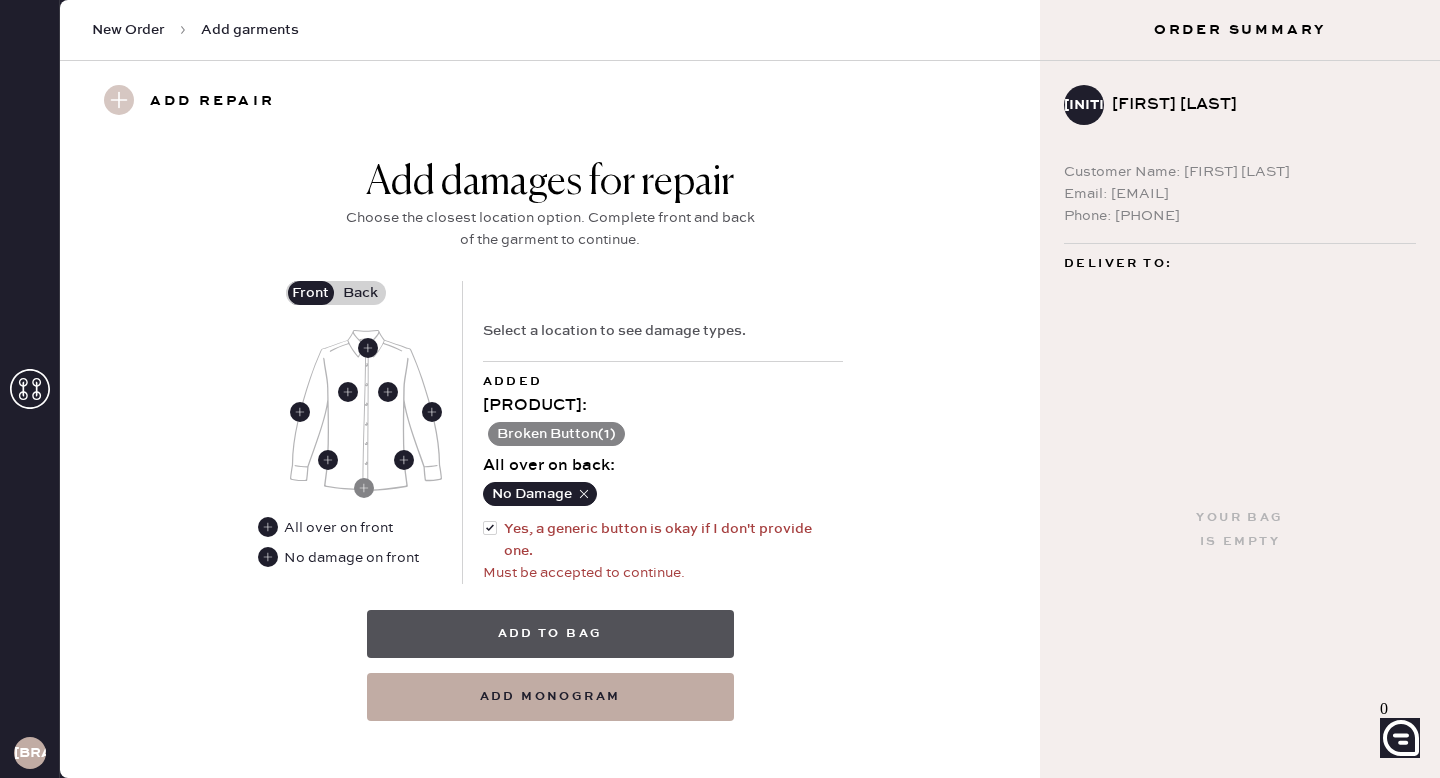 click on "Add to bag" at bounding box center (550, 634) 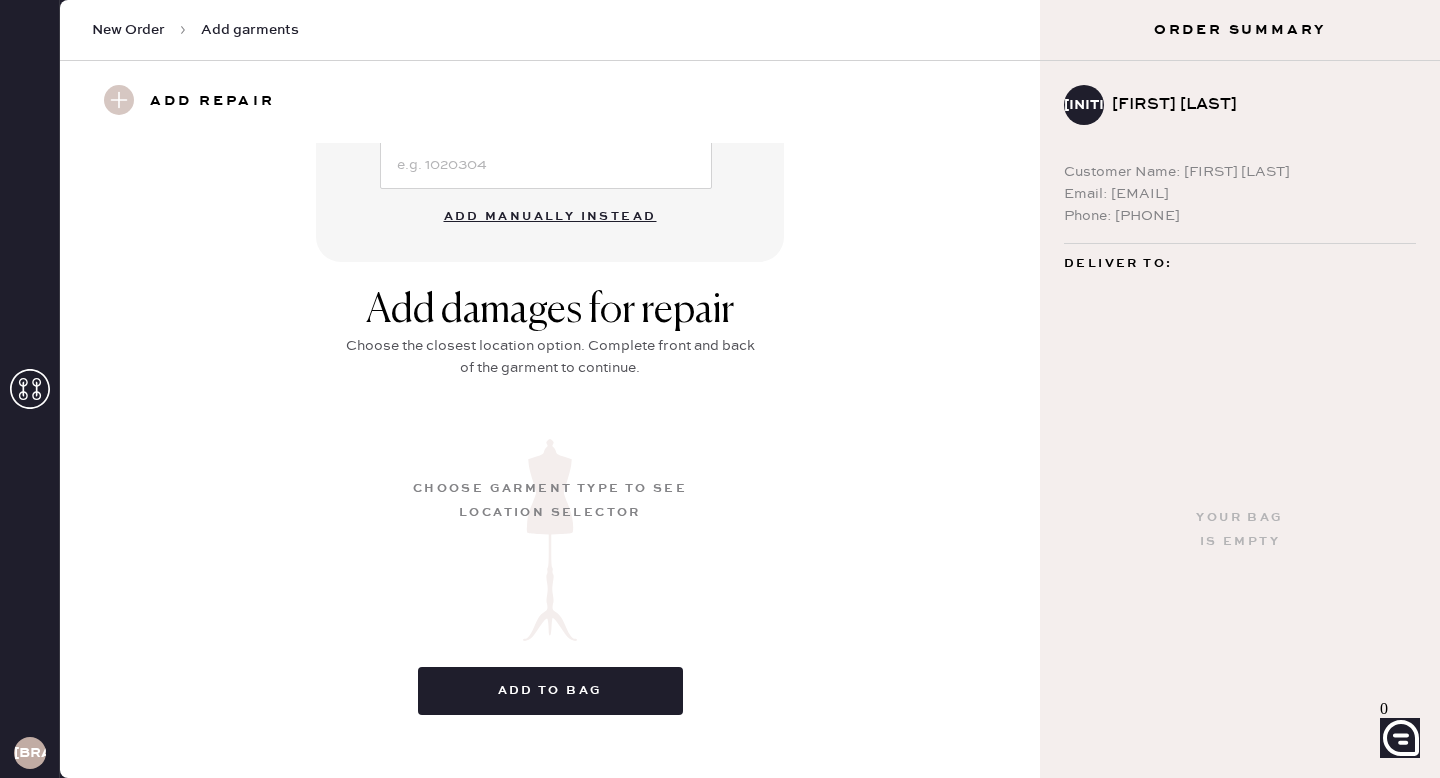 scroll, scrollTop: 206, scrollLeft: 0, axis: vertical 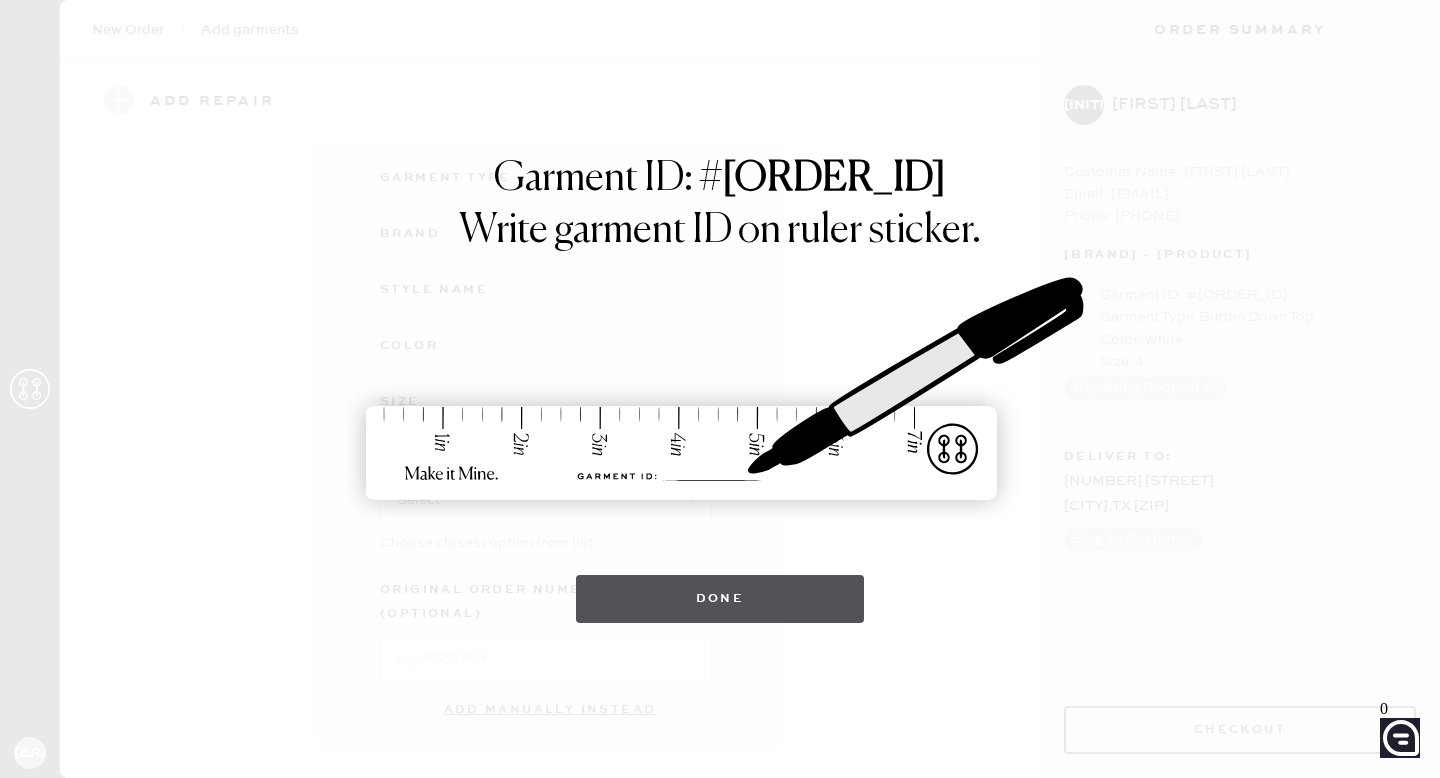 click on "Done" at bounding box center (720, 599) 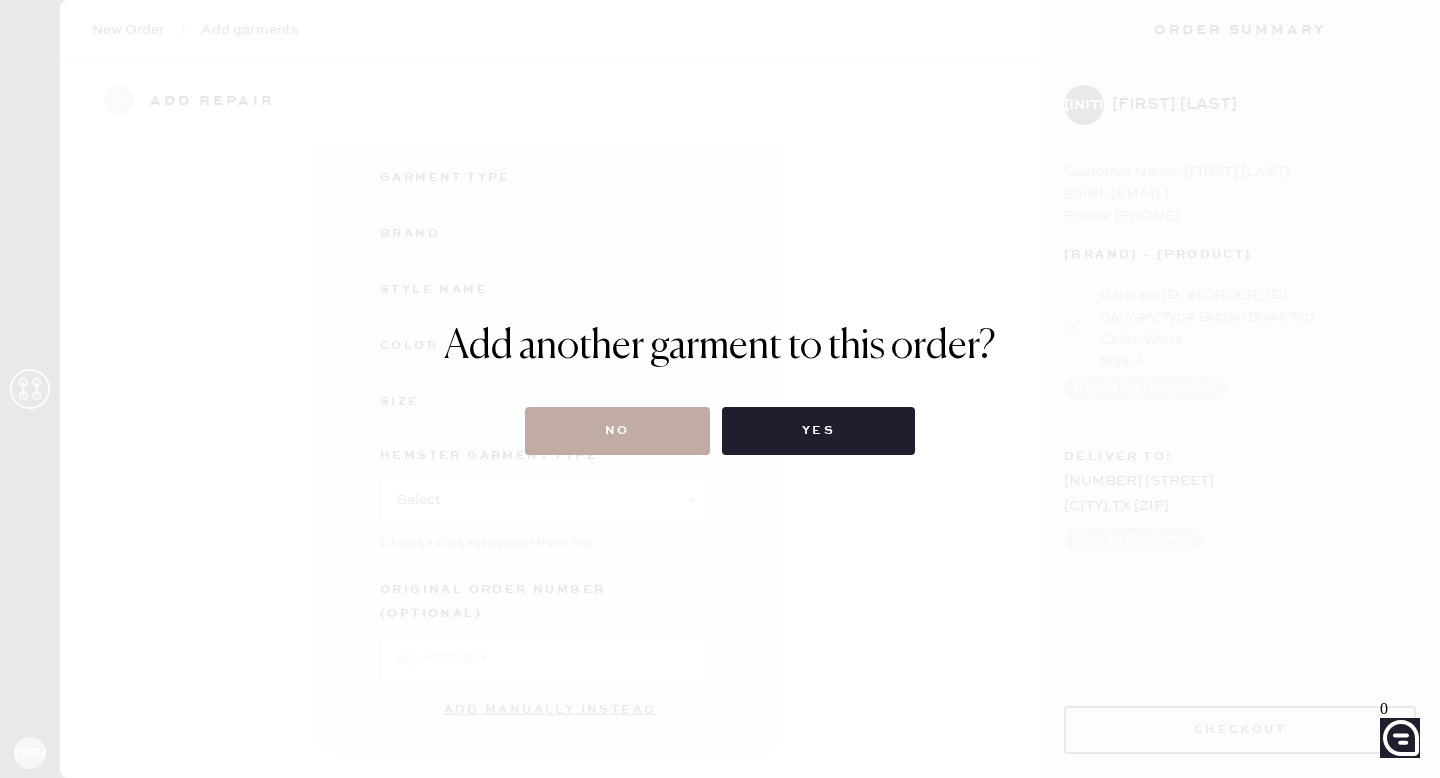 click on "No" at bounding box center (617, 431) 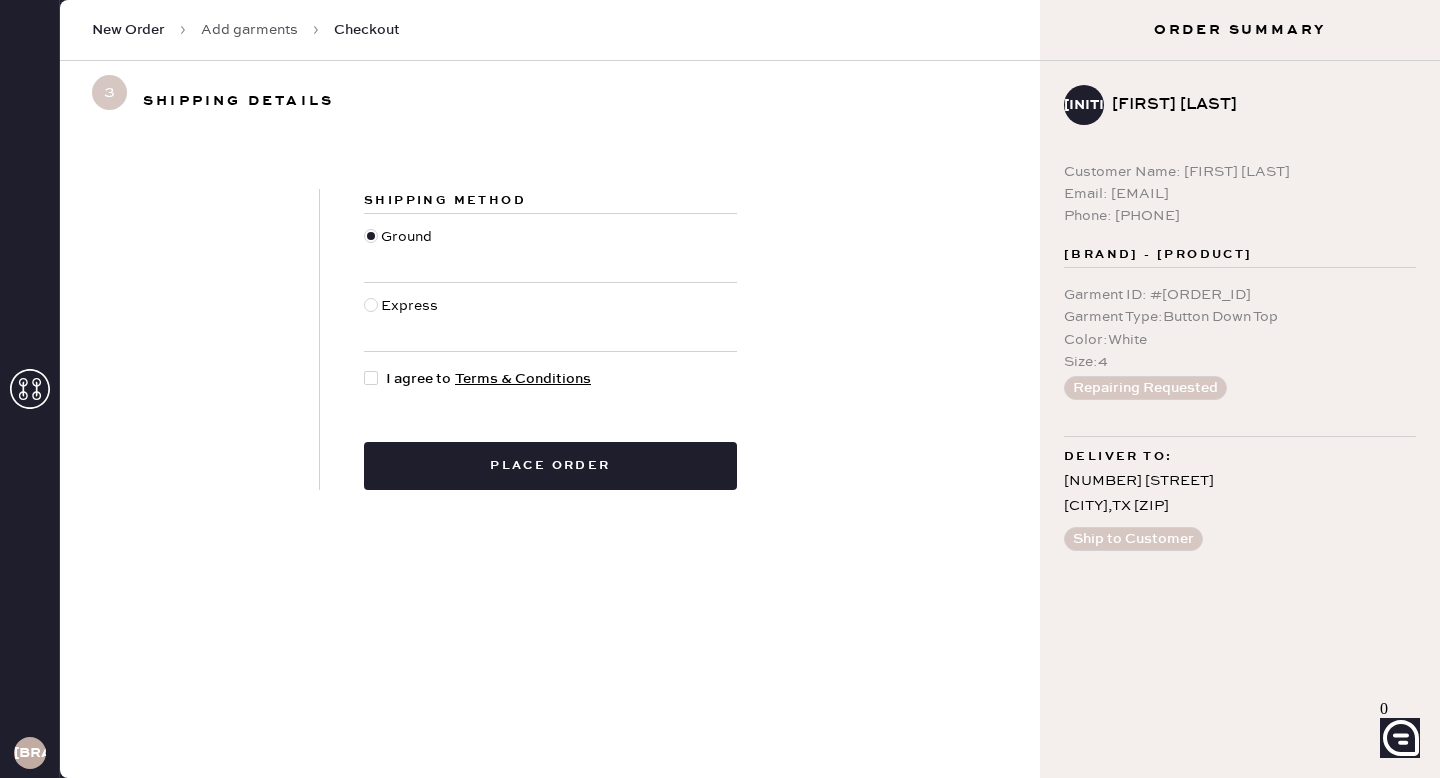 click on "I agree to Terms & Conditions" at bounding box center (488, 379) 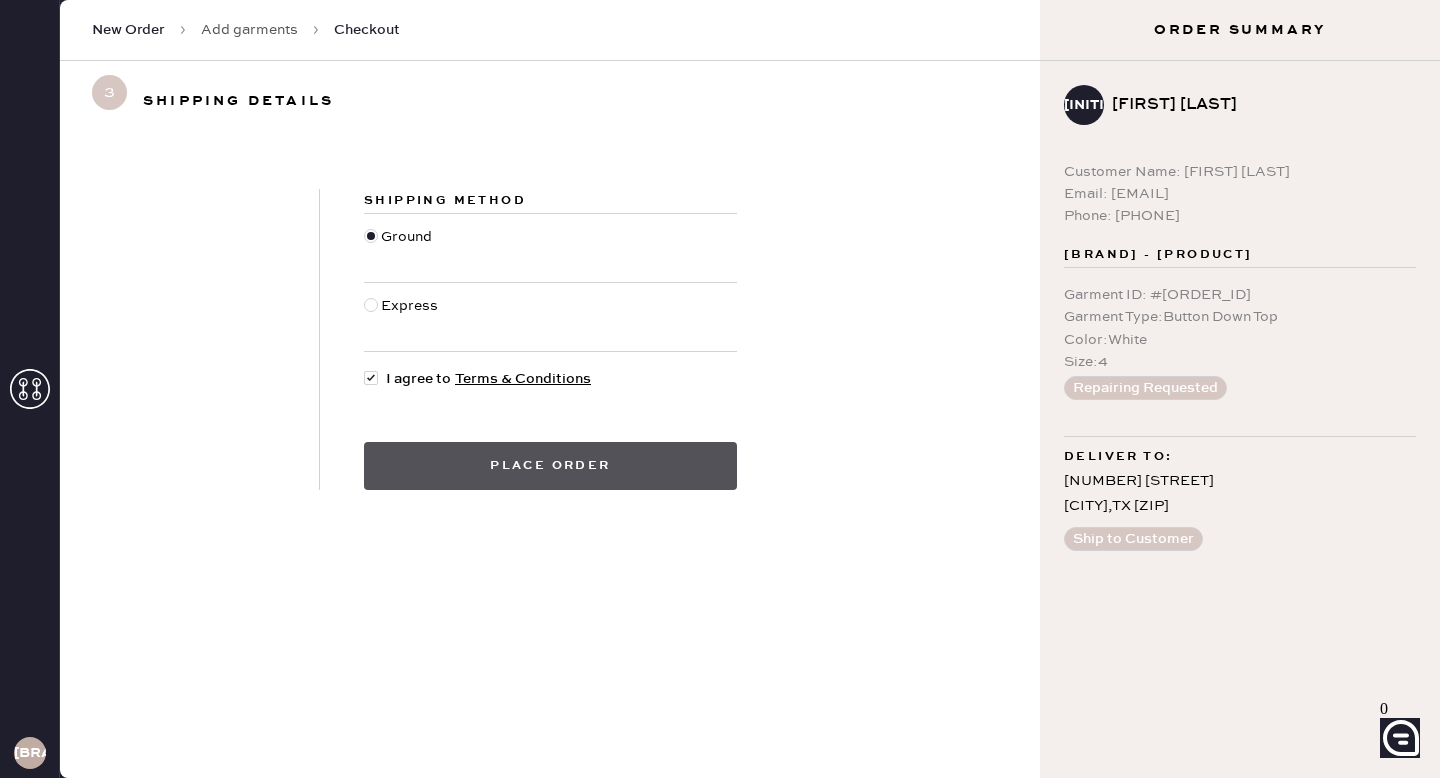 click on "Place order" at bounding box center [550, 466] 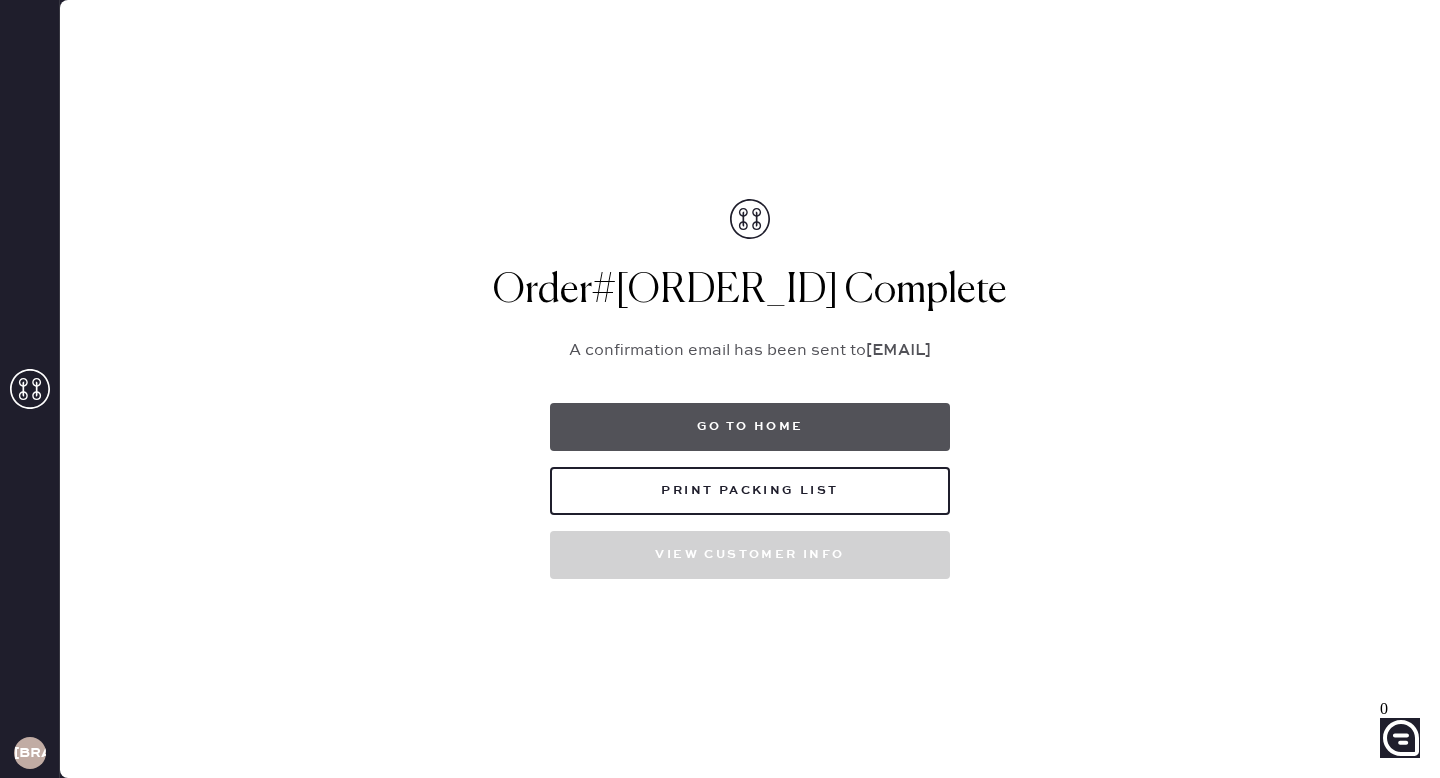 click on "Go to home" at bounding box center [750, 427] 